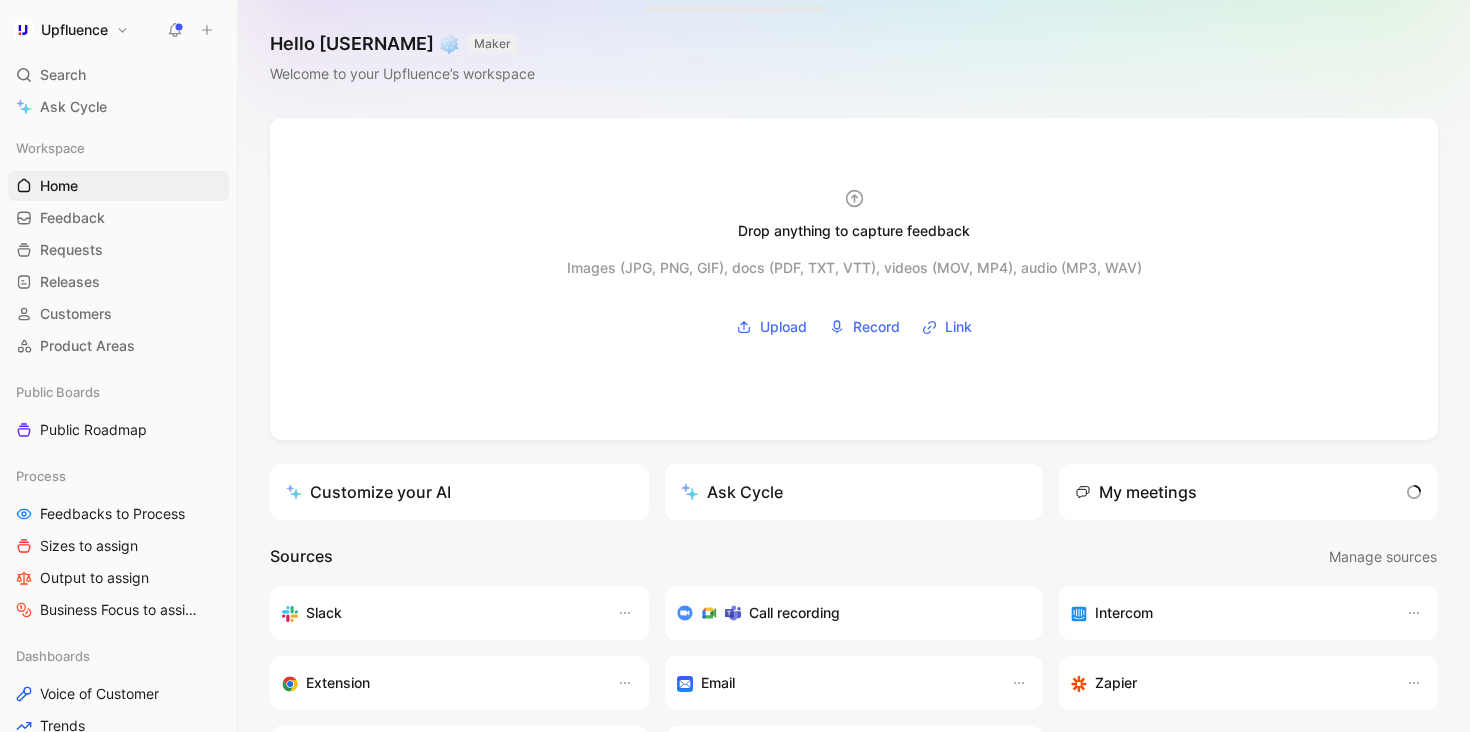 scroll, scrollTop: 0, scrollLeft: 0, axis: both 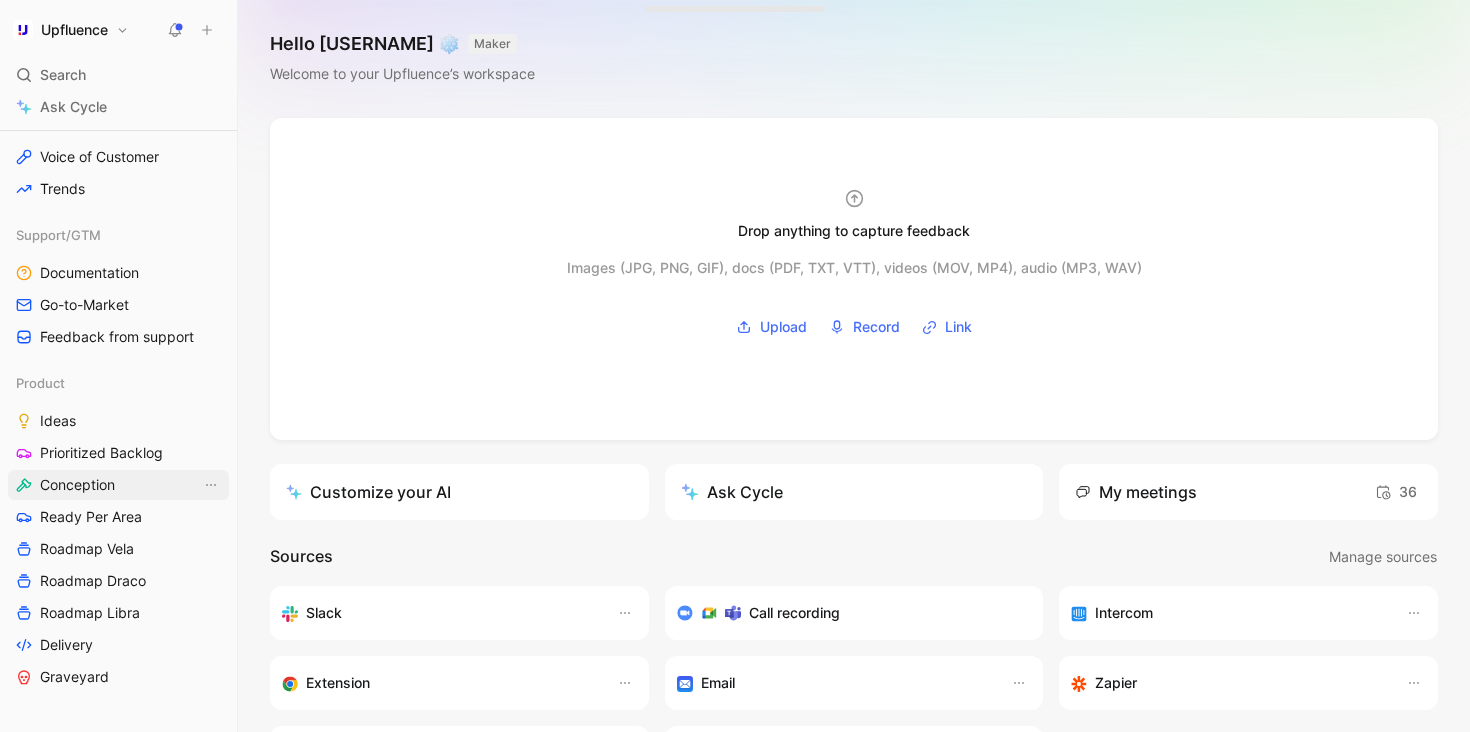 click on "Conception" at bounding box center (77, 485) 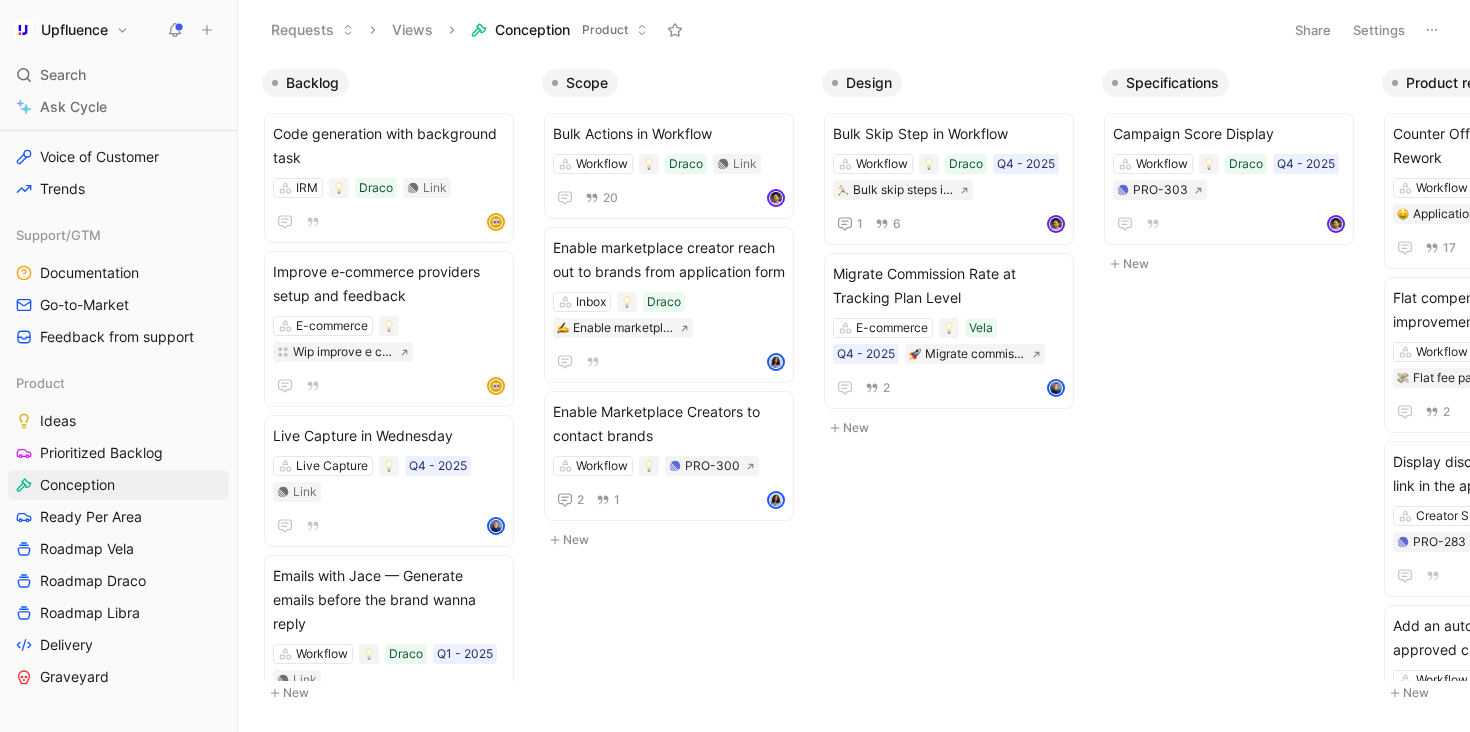 scroll, scrollTop: 0, scrollLeft: 480, axis: horizontal 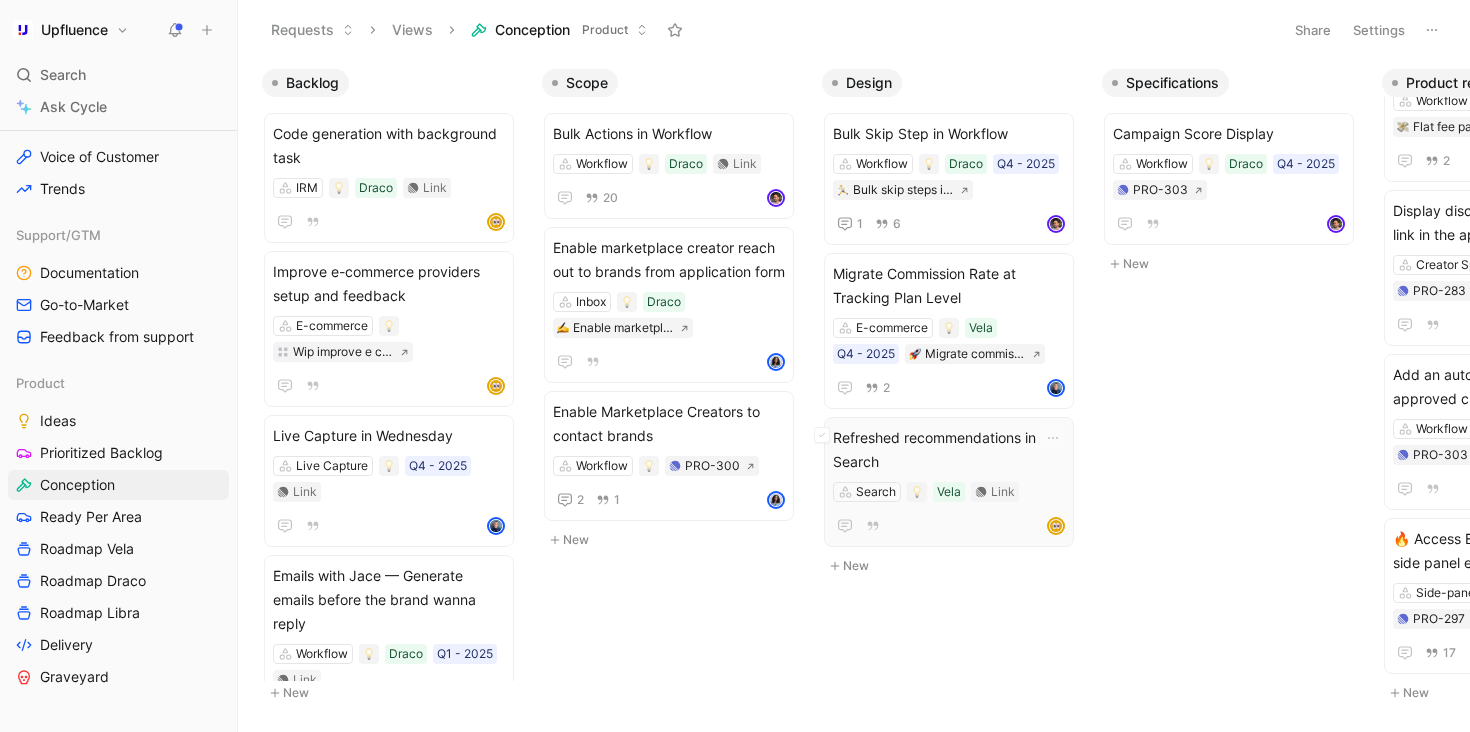 click on "Refreshed recommendations in Search" at bounding box center [949, 450] 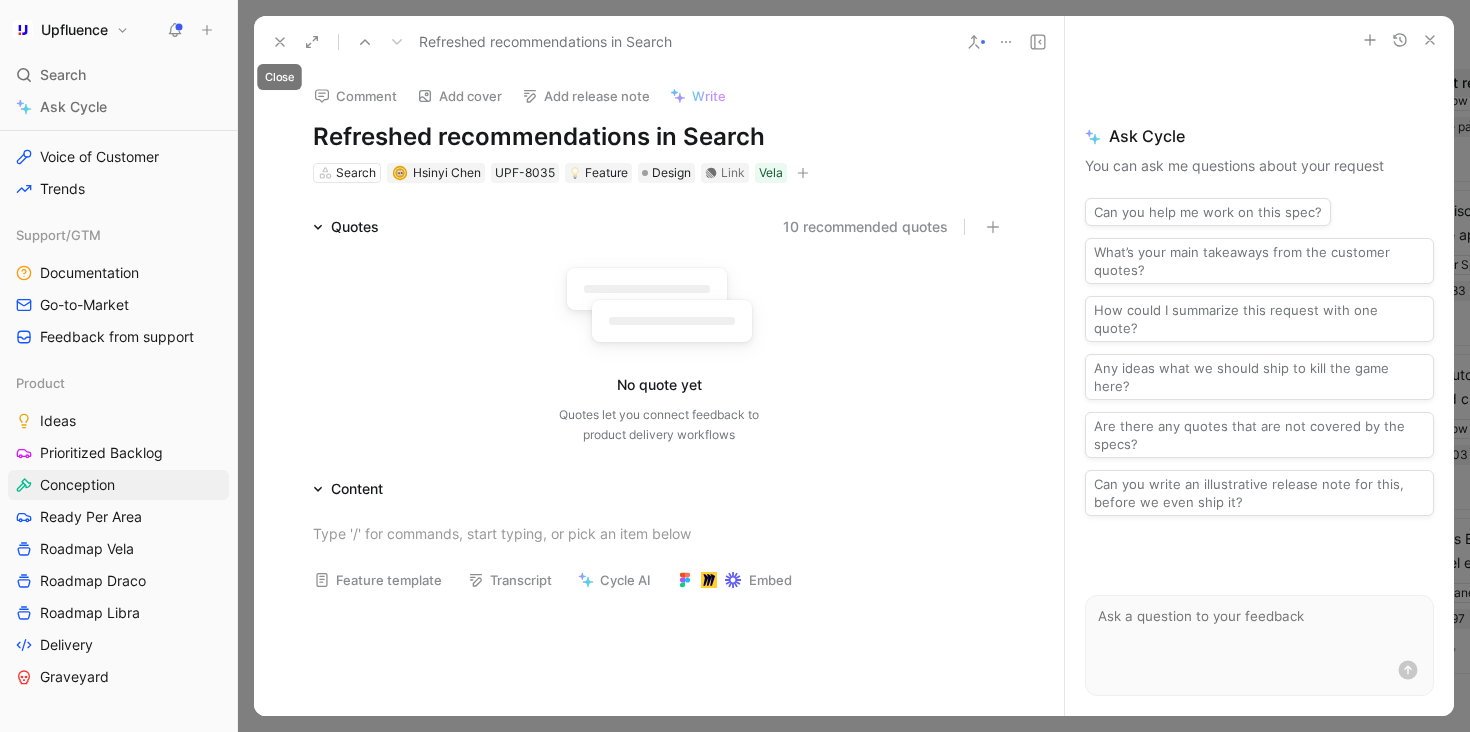 click 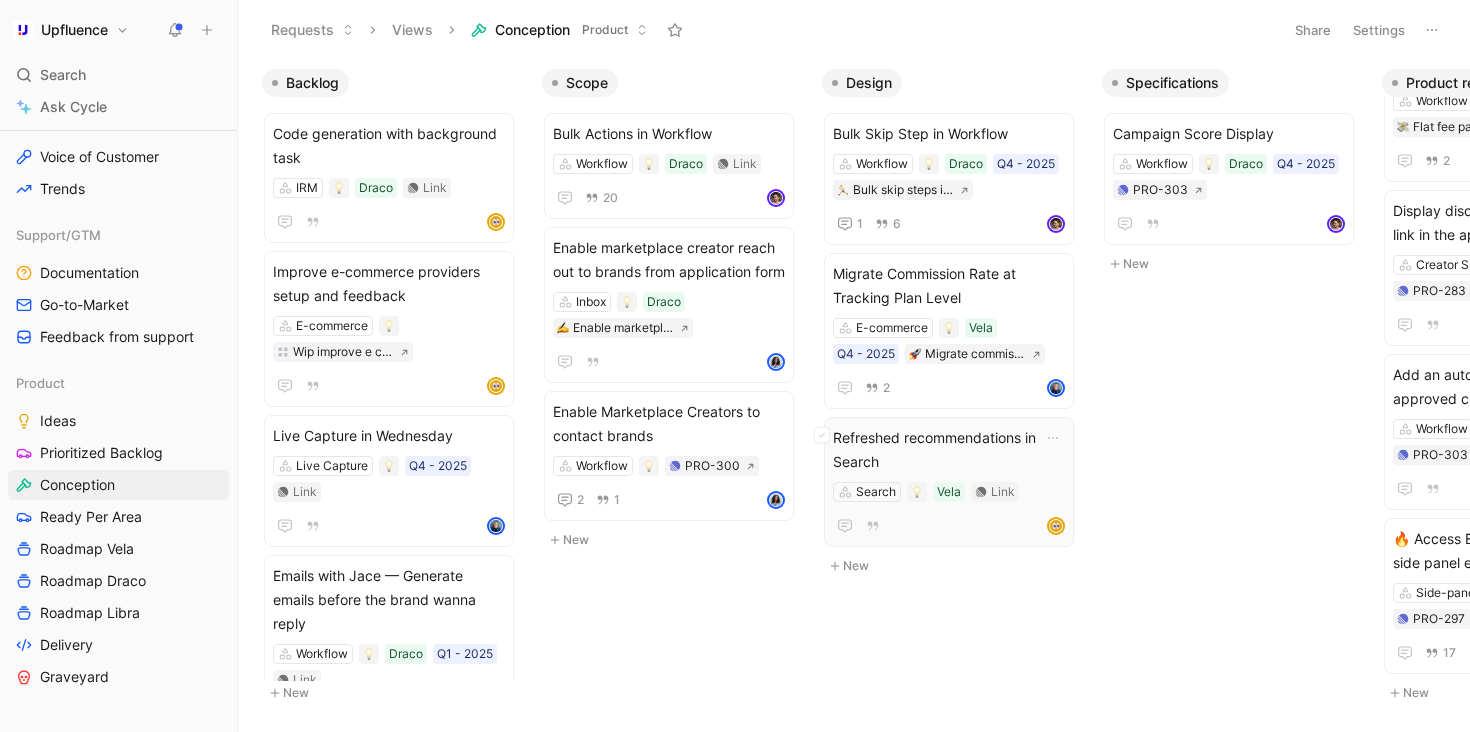 click on "Refreshed recommendations in Search" at bounding box center (949, 450) 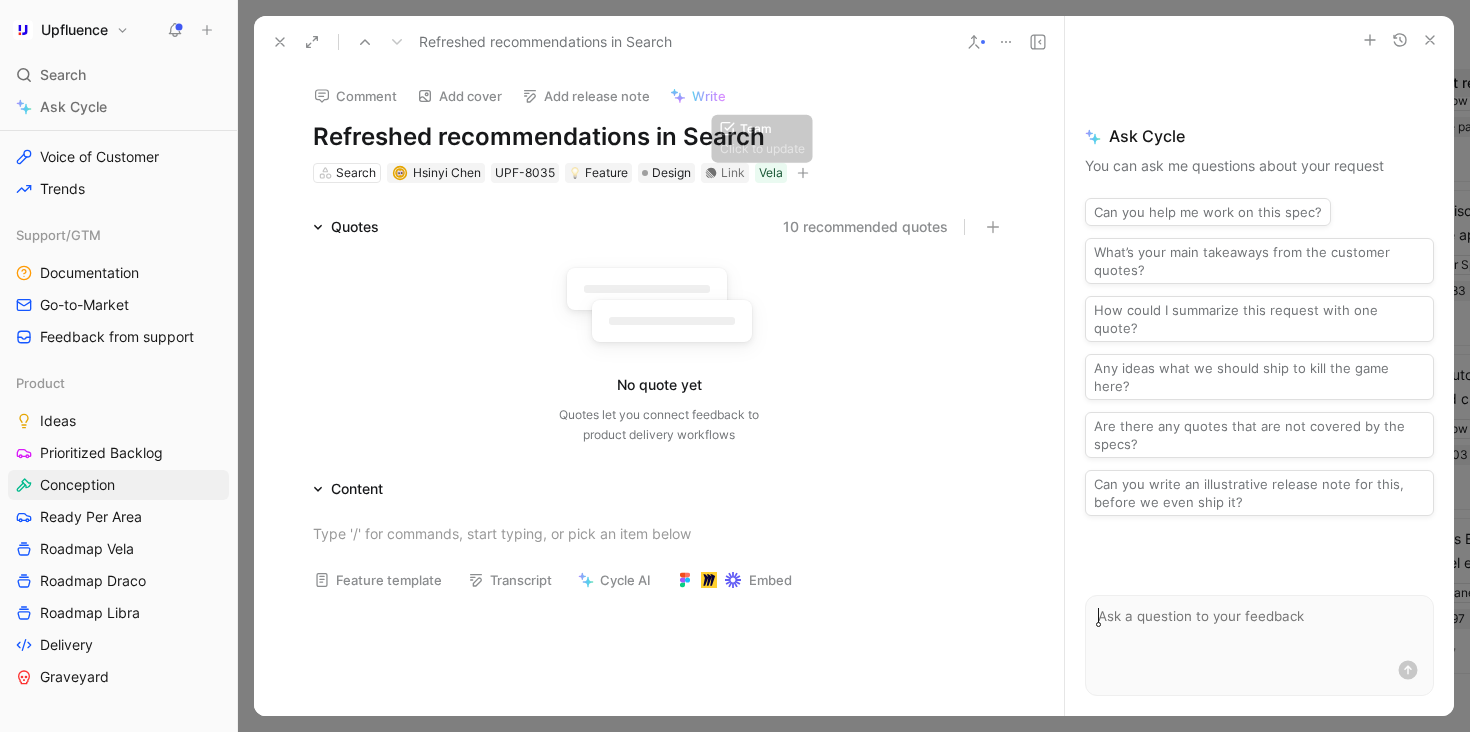 click at bounding box center (803, 173) 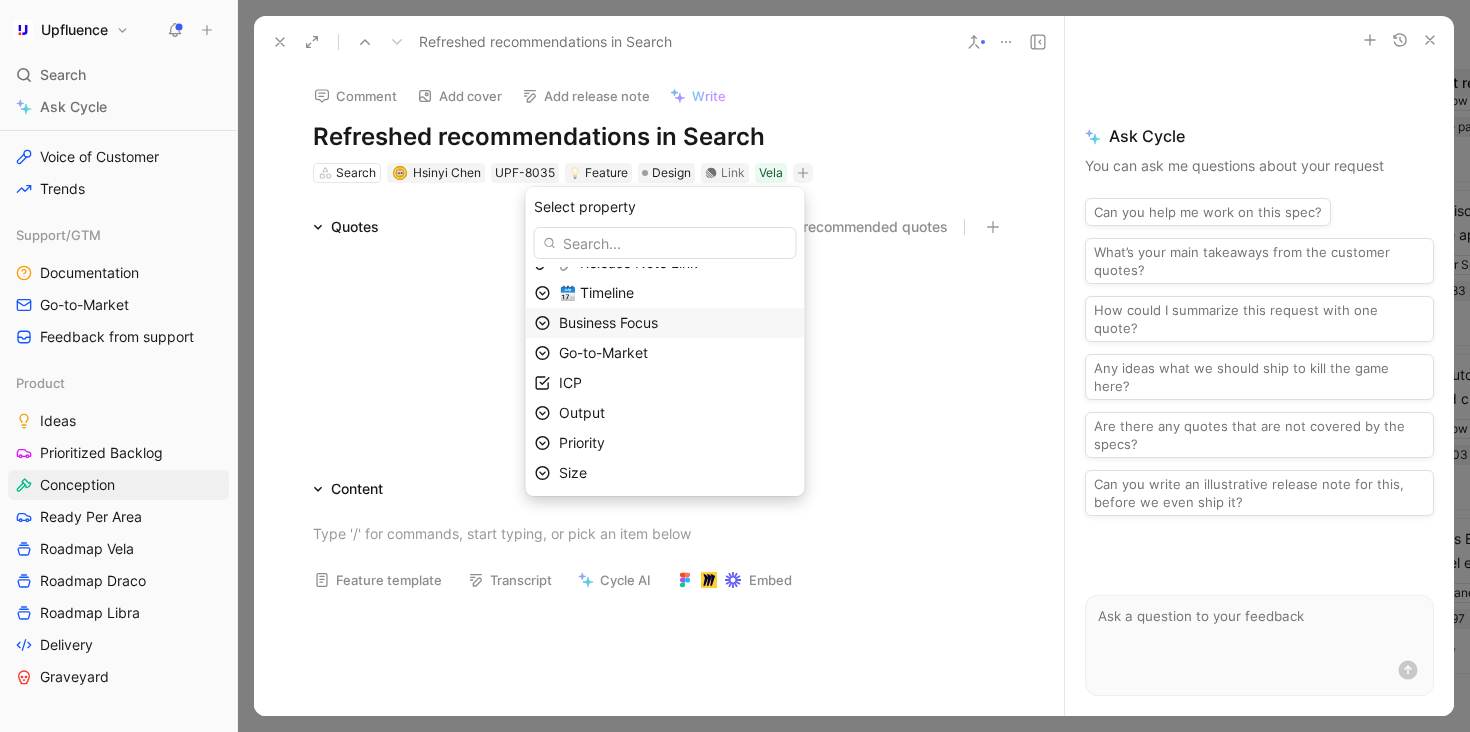 scroll, scrollTop: 78, scrollLeft: 0, axis: vertical 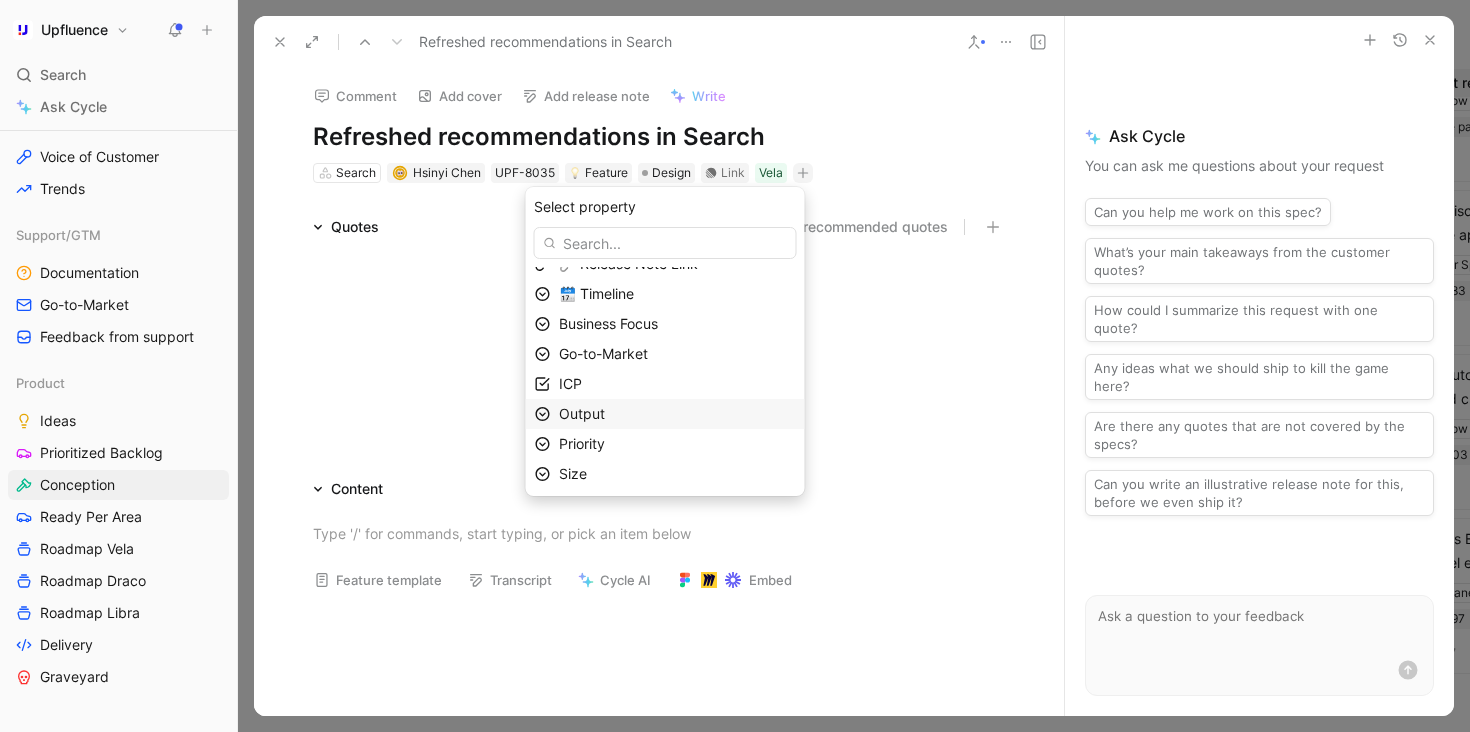 click on "Output" at bounding box center [677, 414] 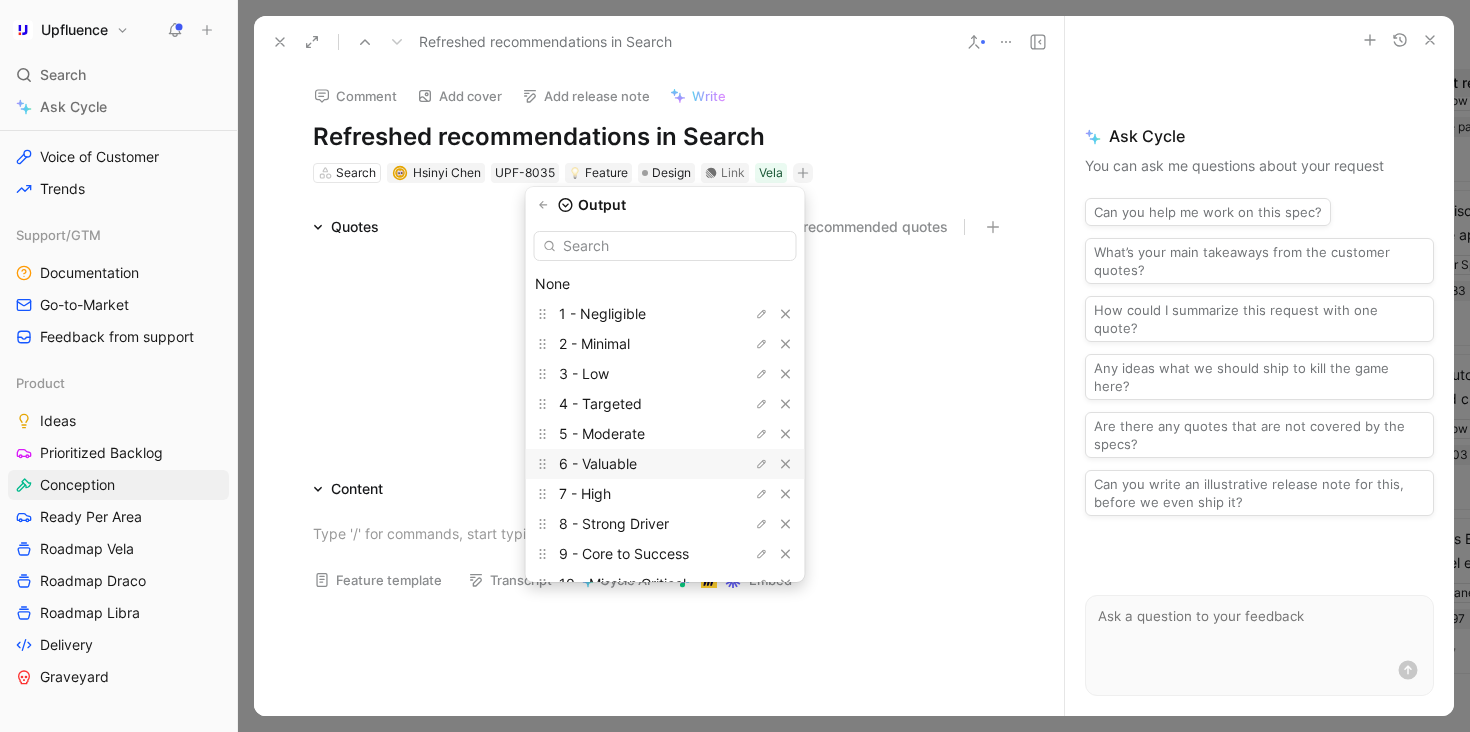 scroll, scrollTop: 55, scrollLeft: 0, axis: vertical 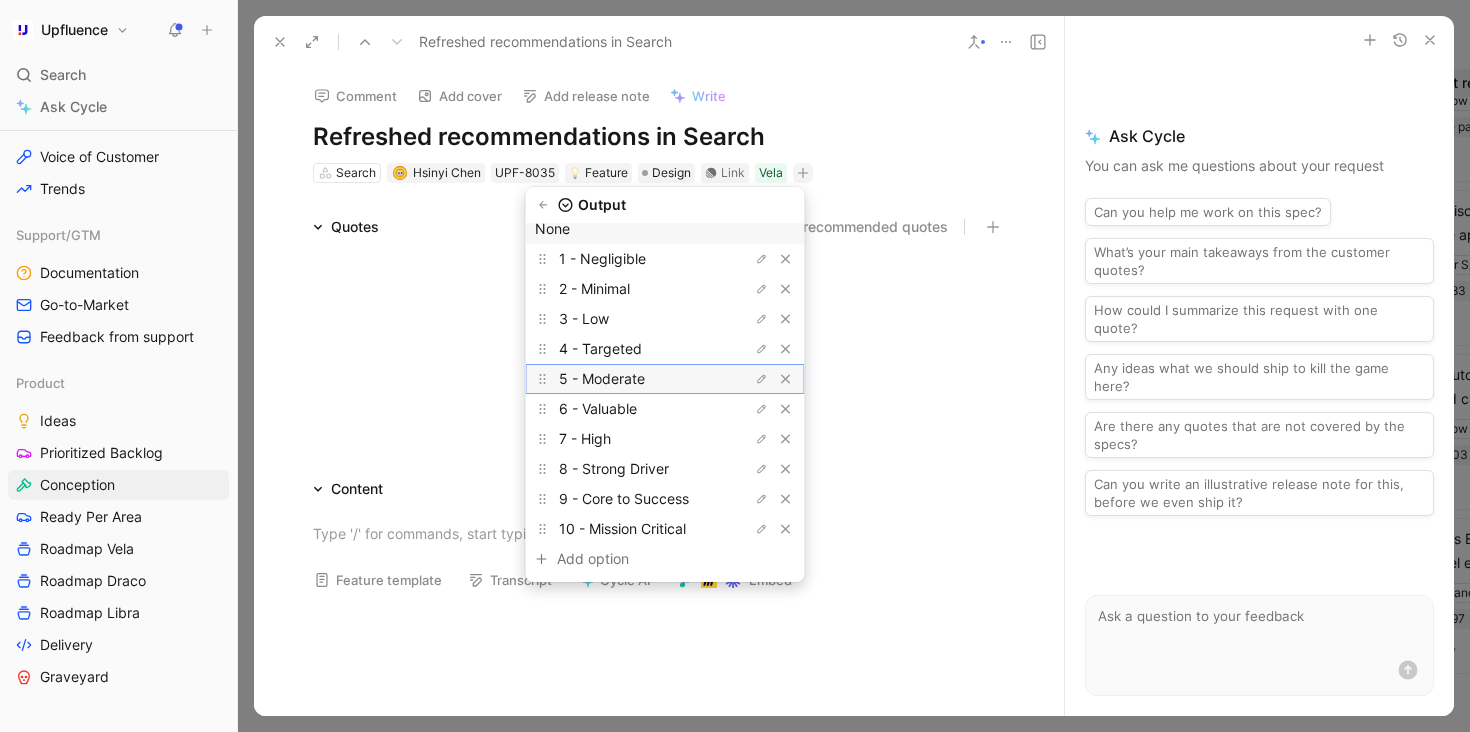 click on "5 - Moderate" at bounding box center [602, 378] 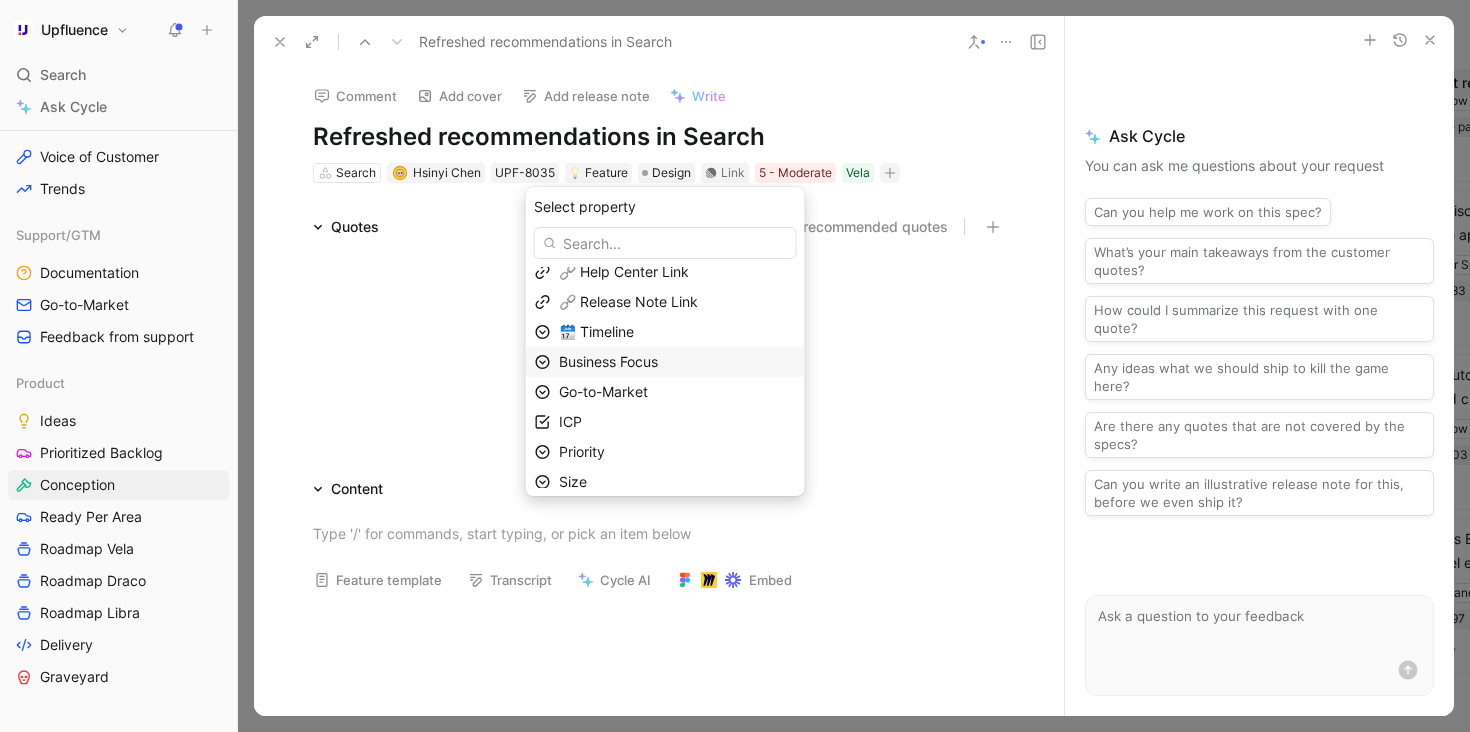 scroll, scrollTop: 45, scrollLeft: 0, axis: vertical 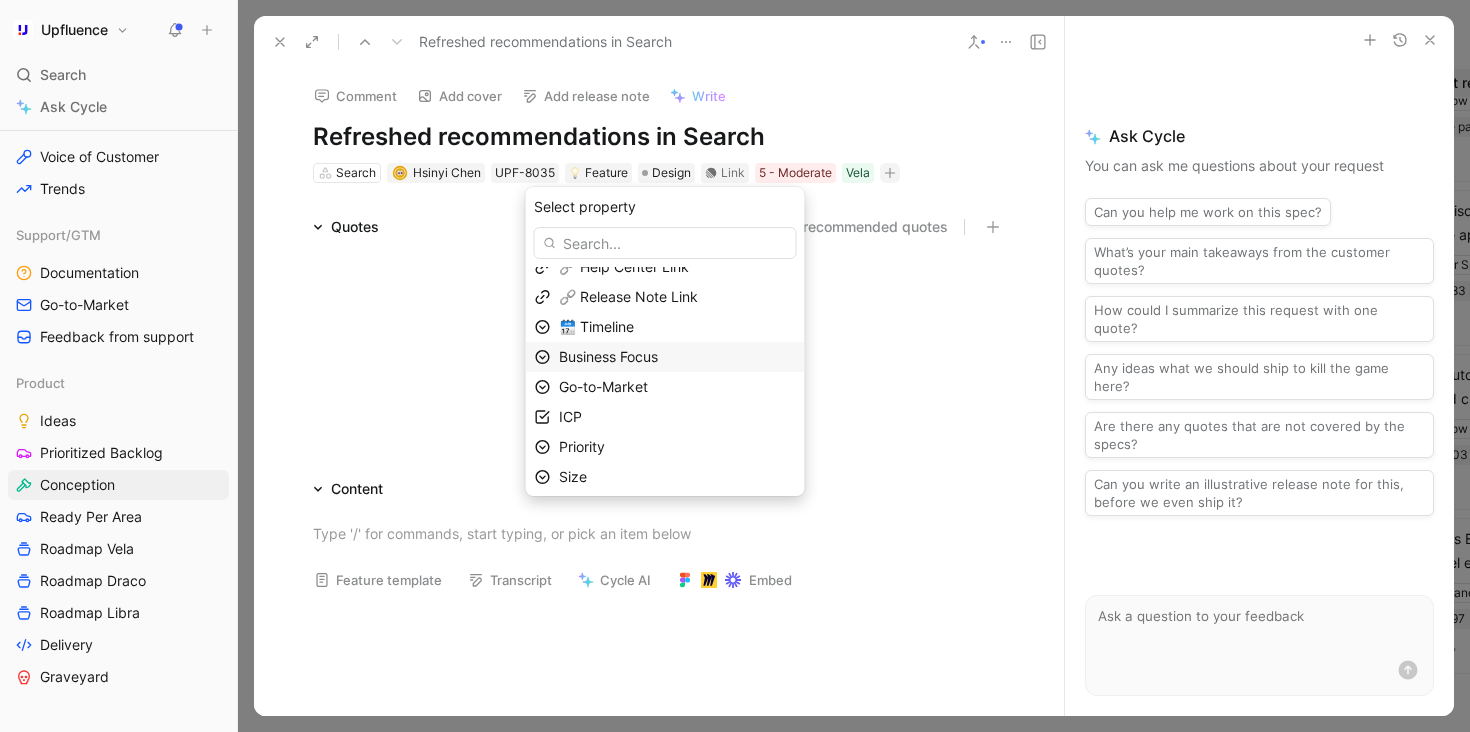 click on "Business Focus" at bounding box center (608, 356) 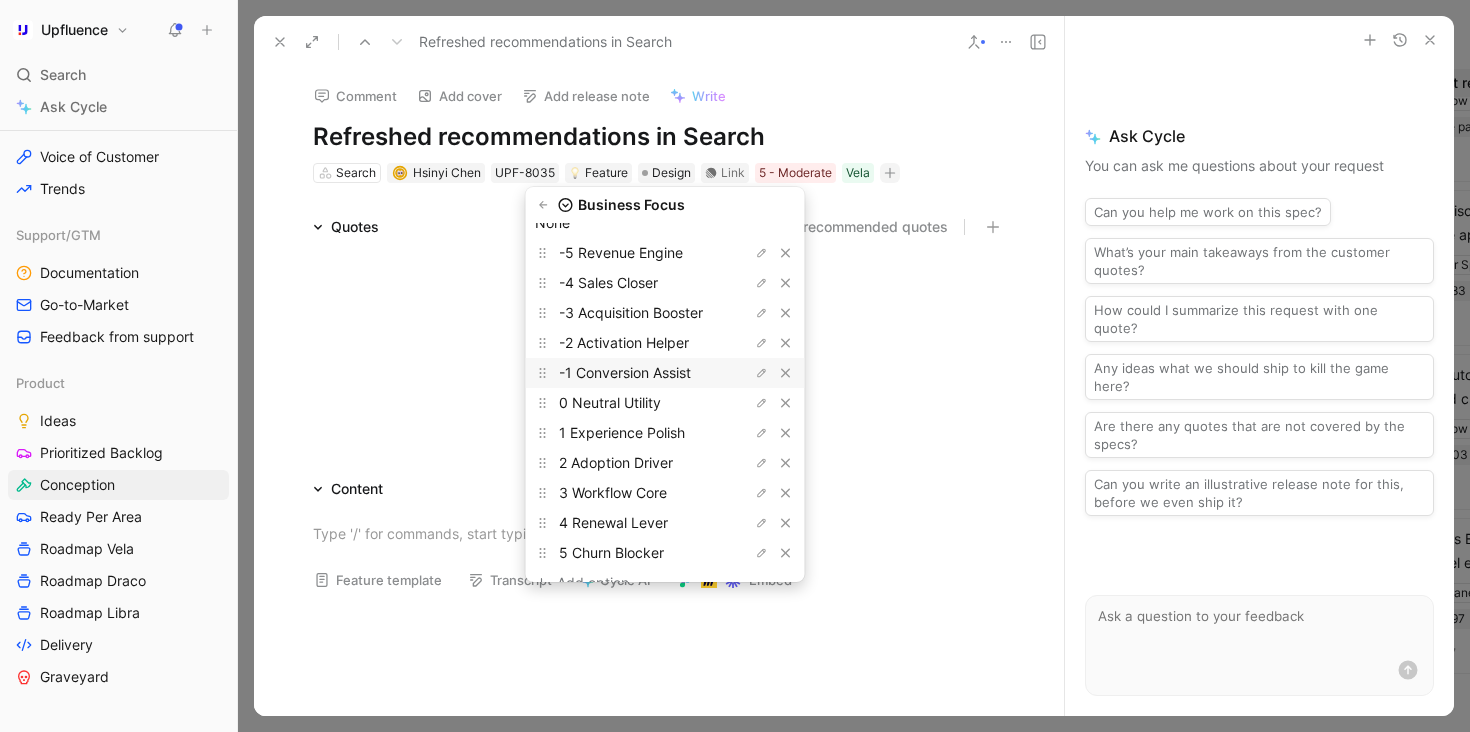 scroll, scrollTop: 85, scrollLeft: 0, axis: vertical 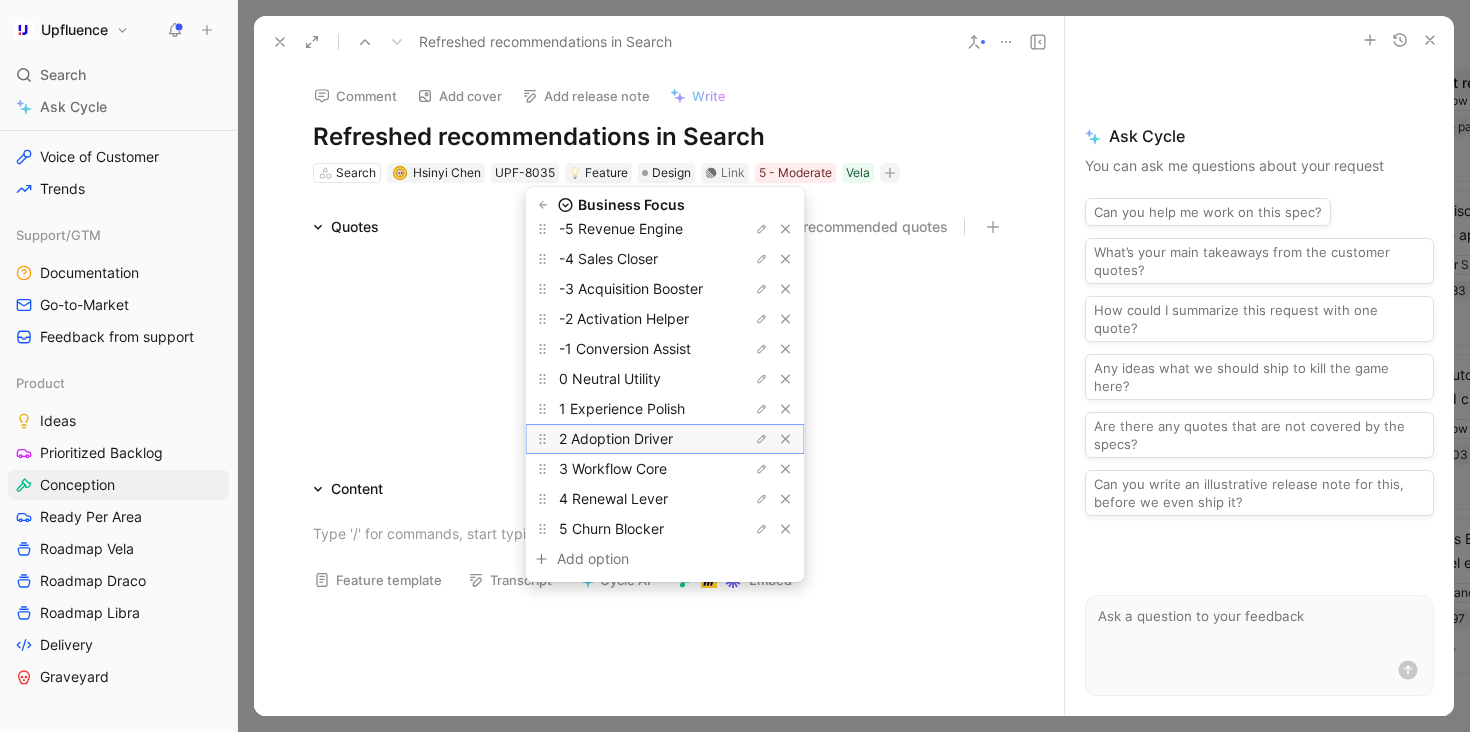 click on "2  Adoption Driver" at bounding box center [634, 439] 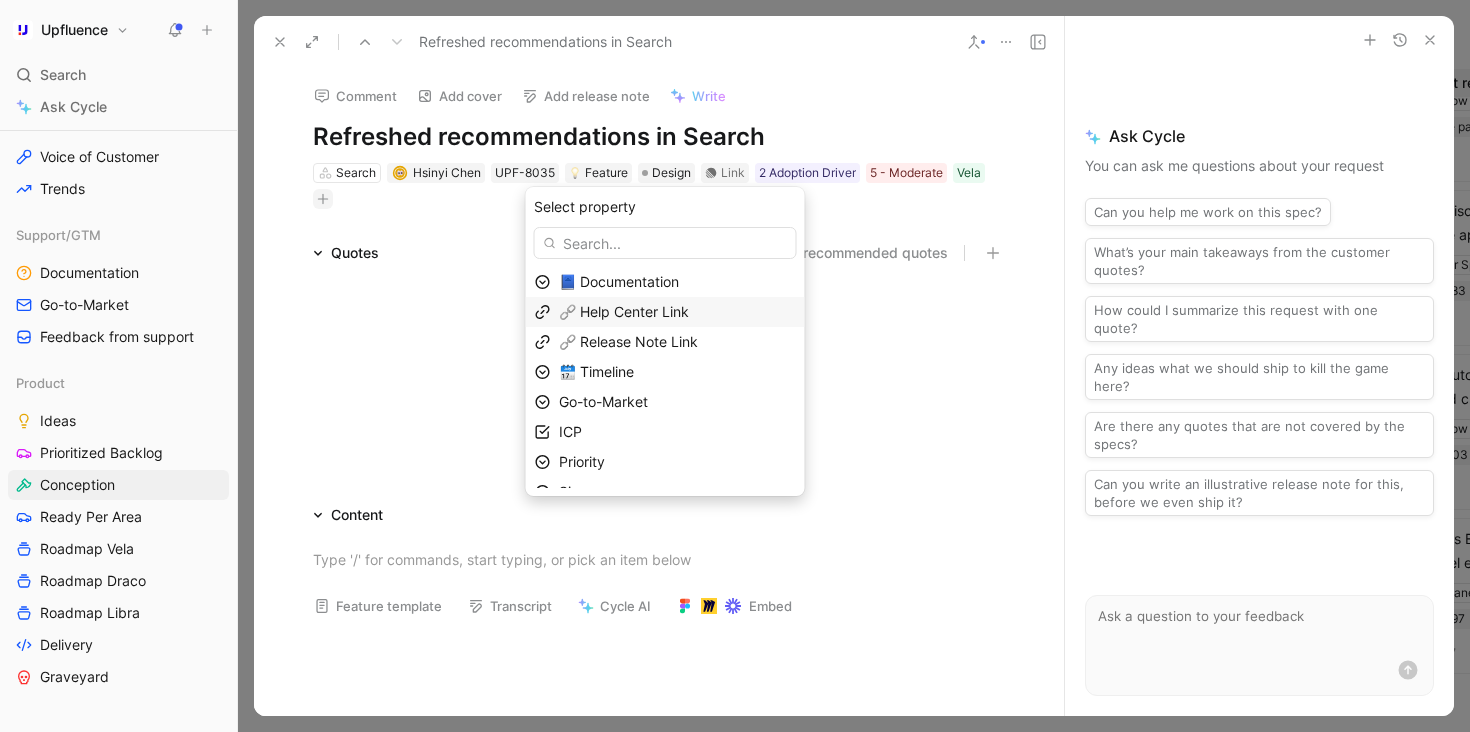 scroll, scrollTop: 19, scrollLeft: 0, axis: vertical 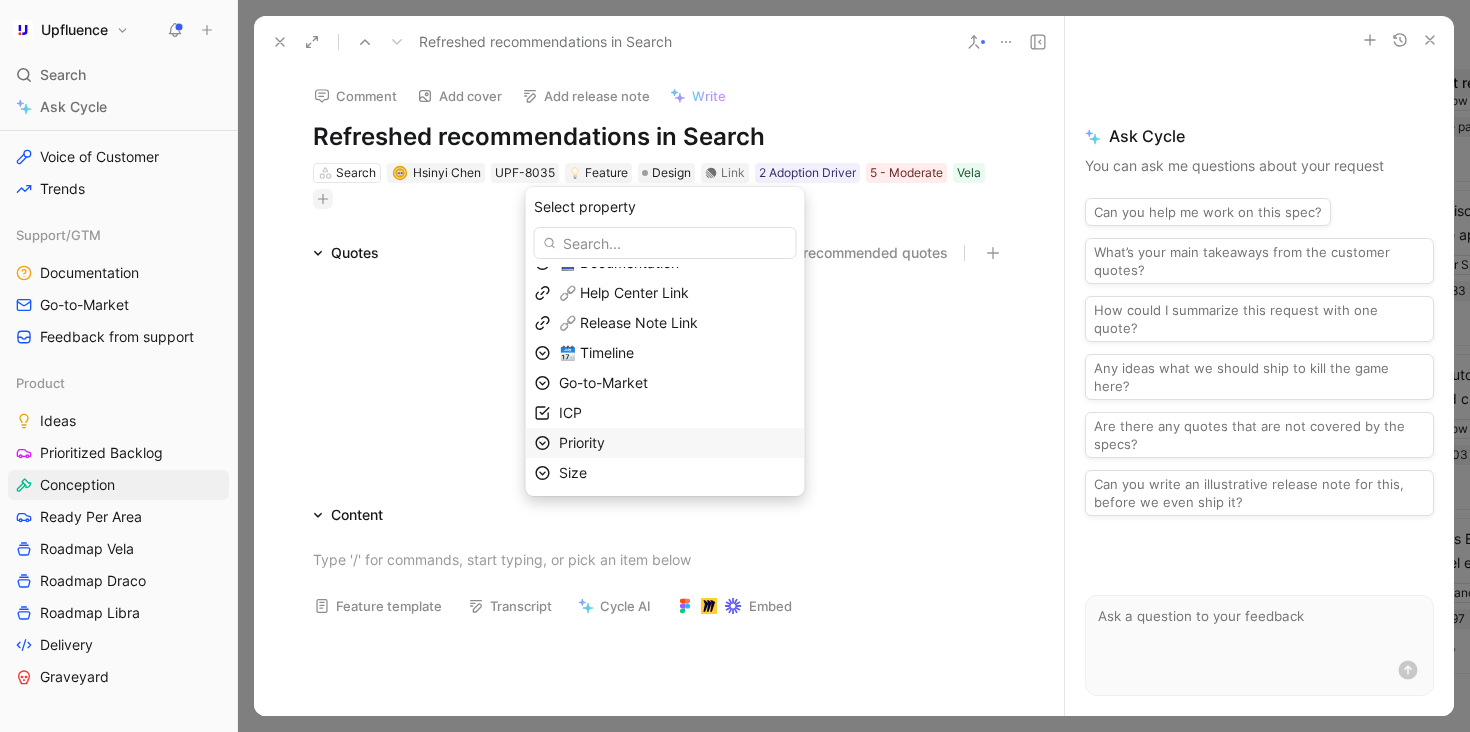 click on "Priority" at bounding box center (677, 443) 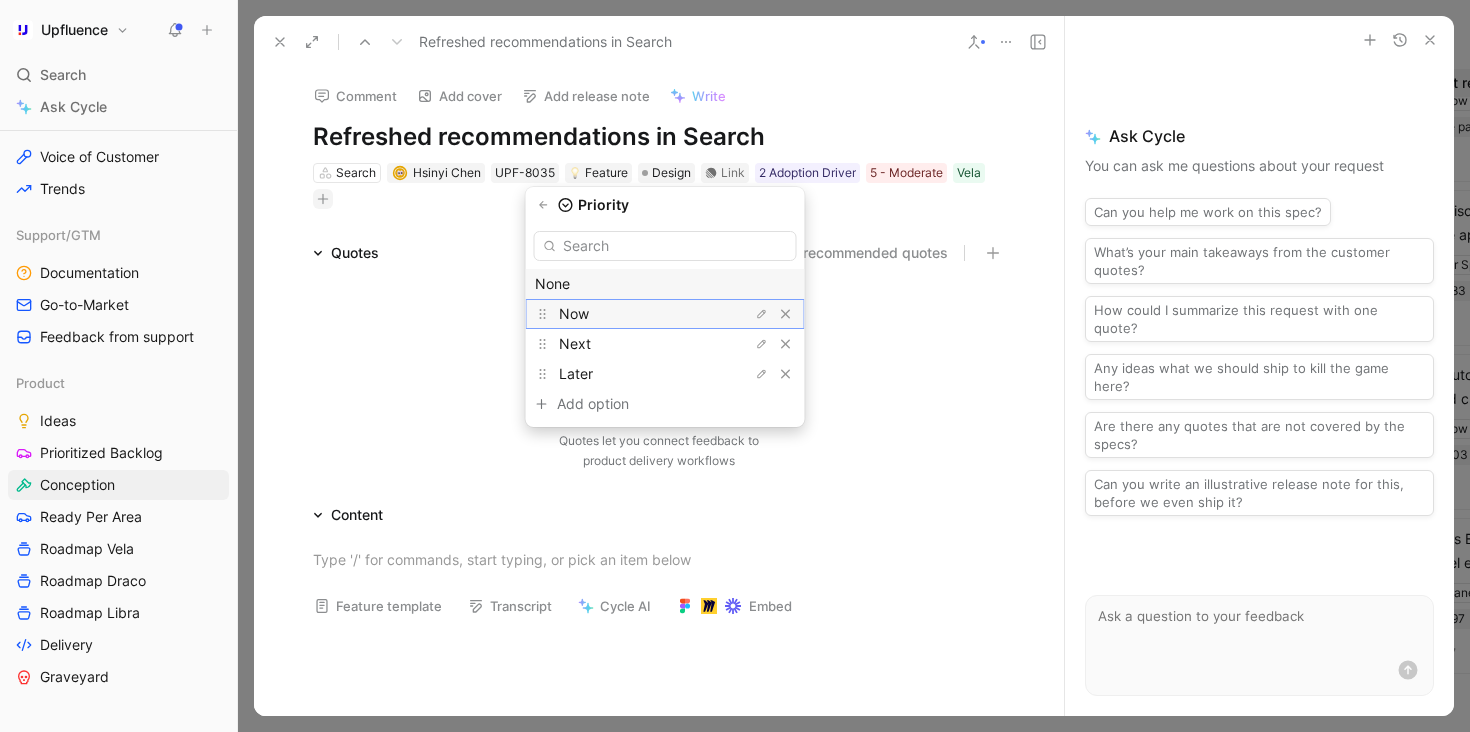click on "Now" at bounding box center (634, 314) 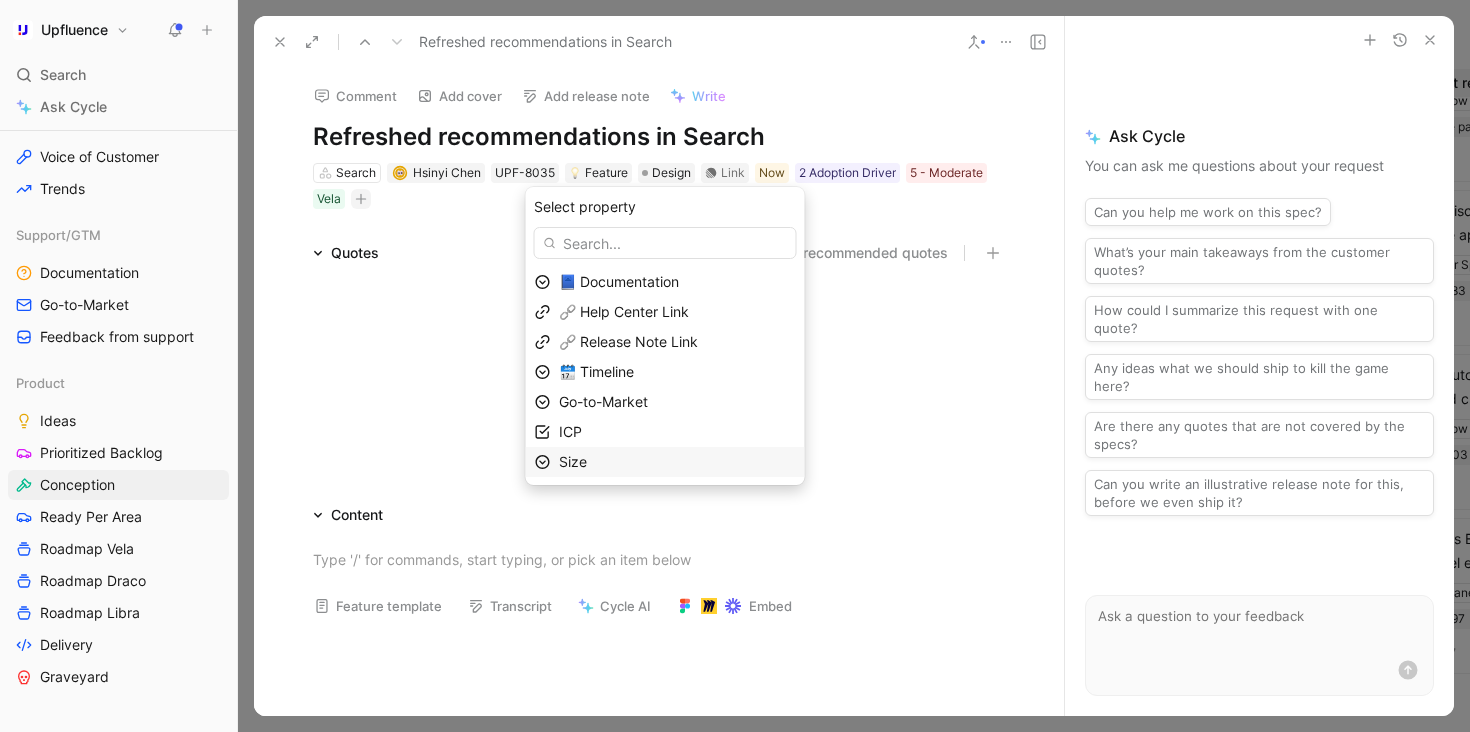 click on "Size" at bounding box center [677, 462] 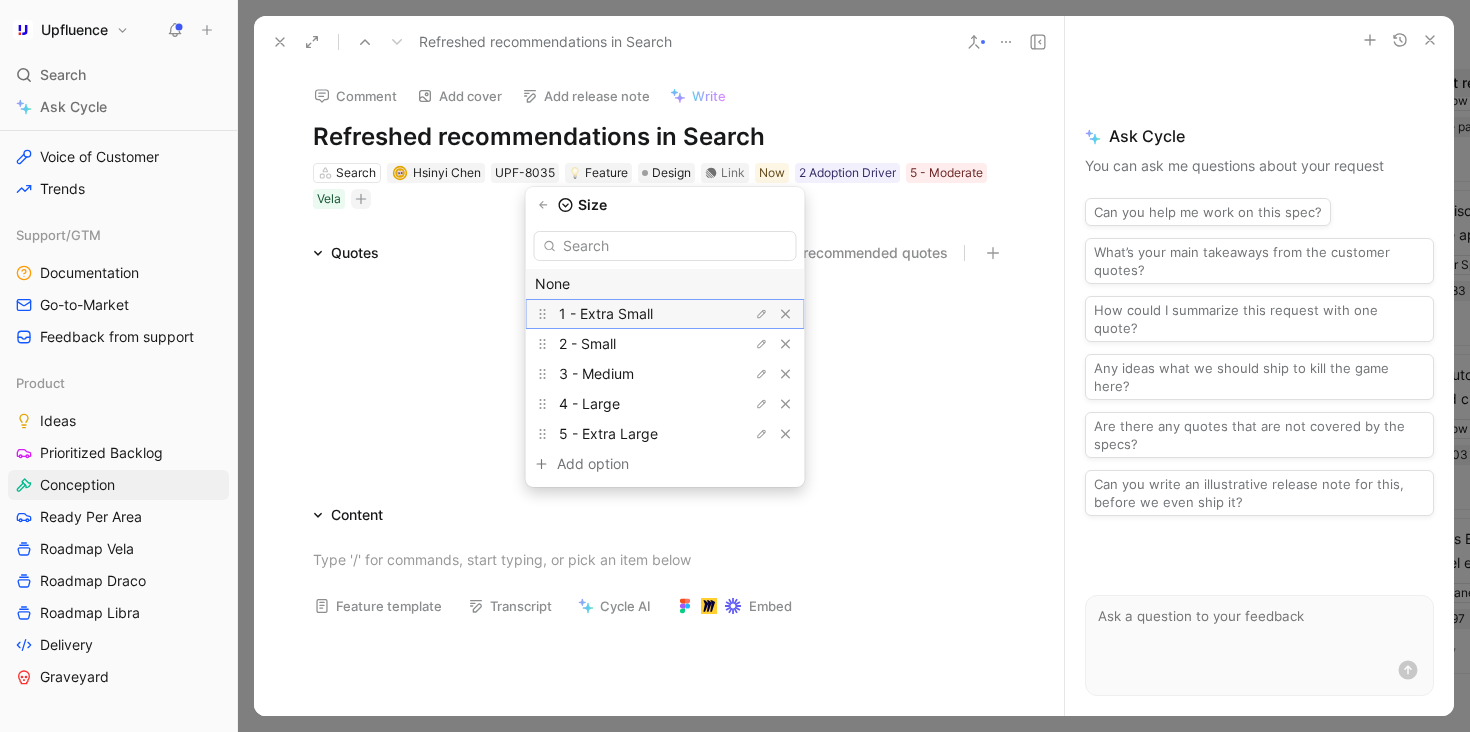 click on "1 - Extra Small" at bounding box center (634, 314) 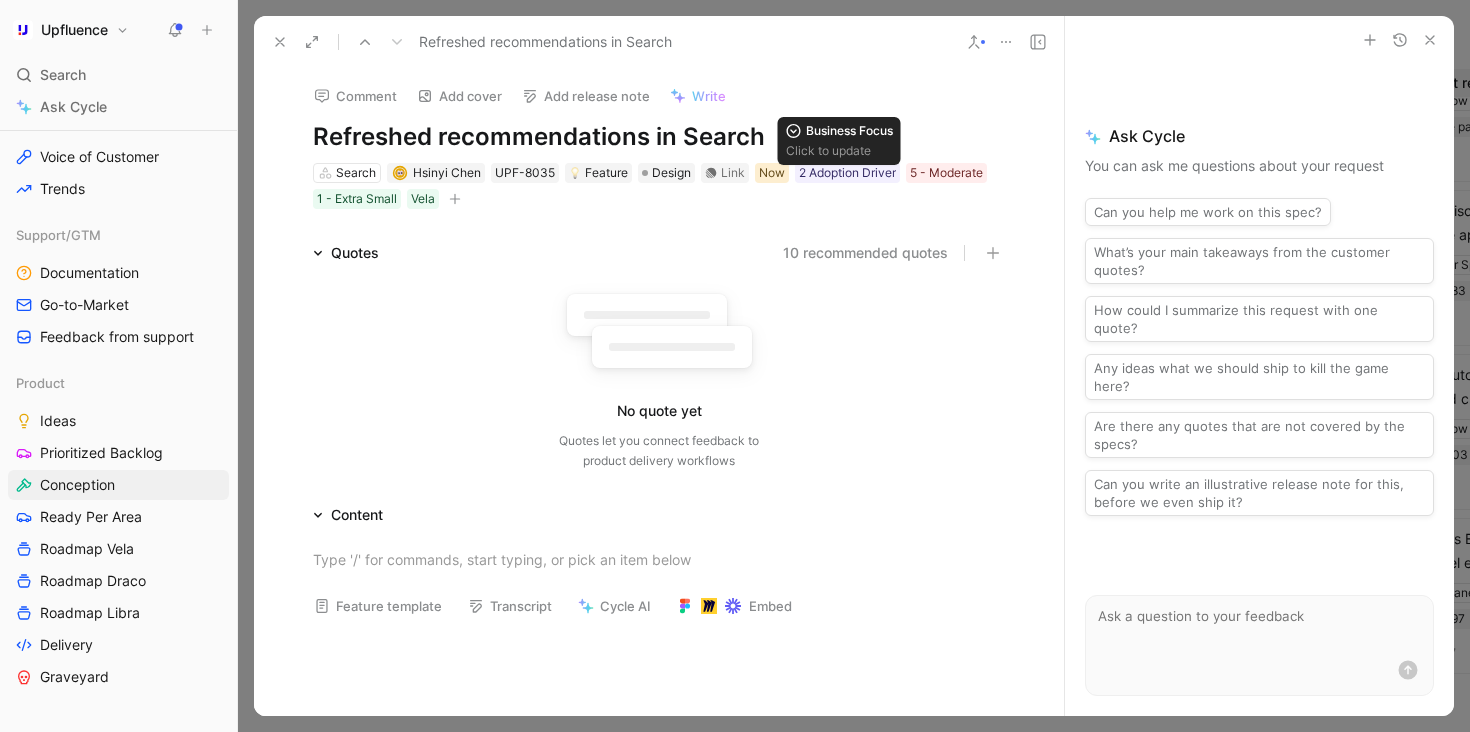 click on "Now" at bounding box center [772, 173] 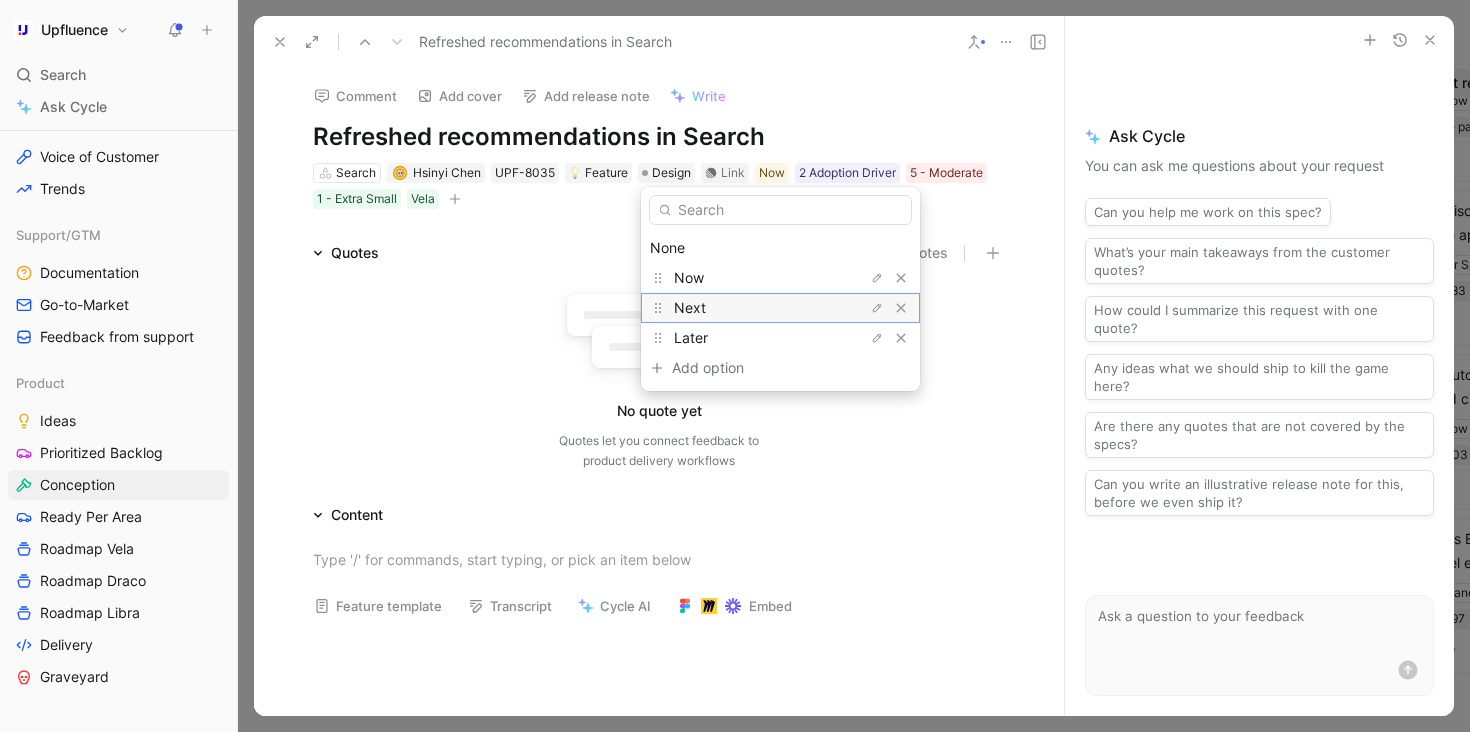 click on "Next" at bounding box center [749, 308] 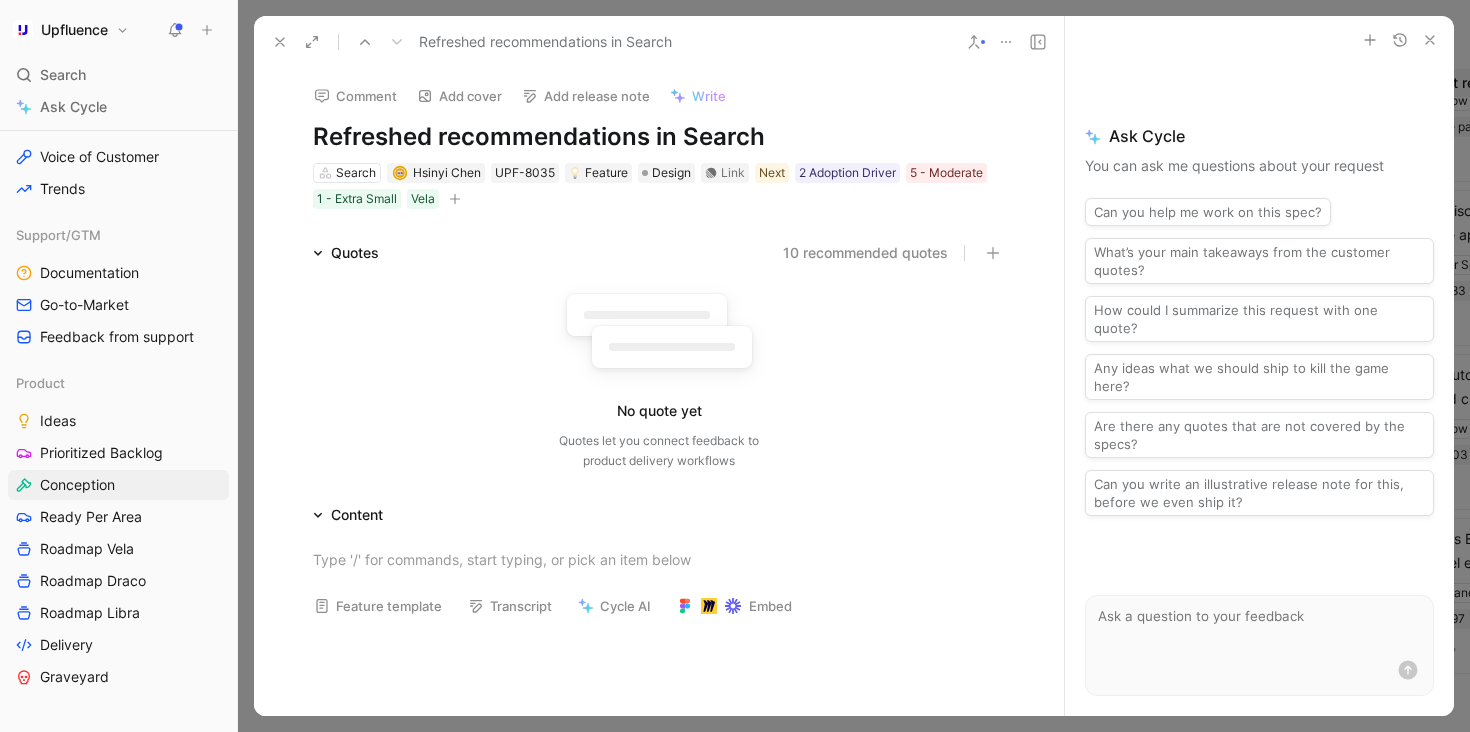 click 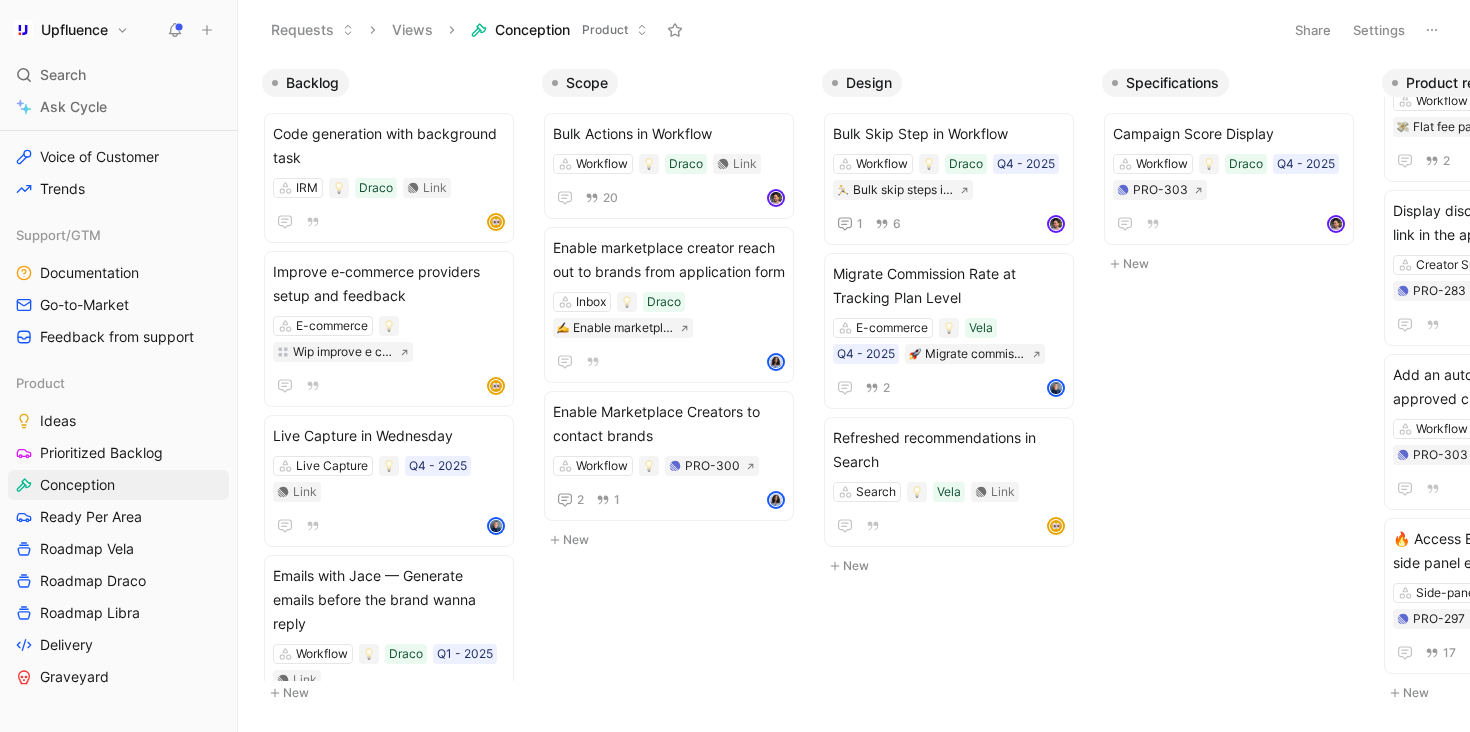 click 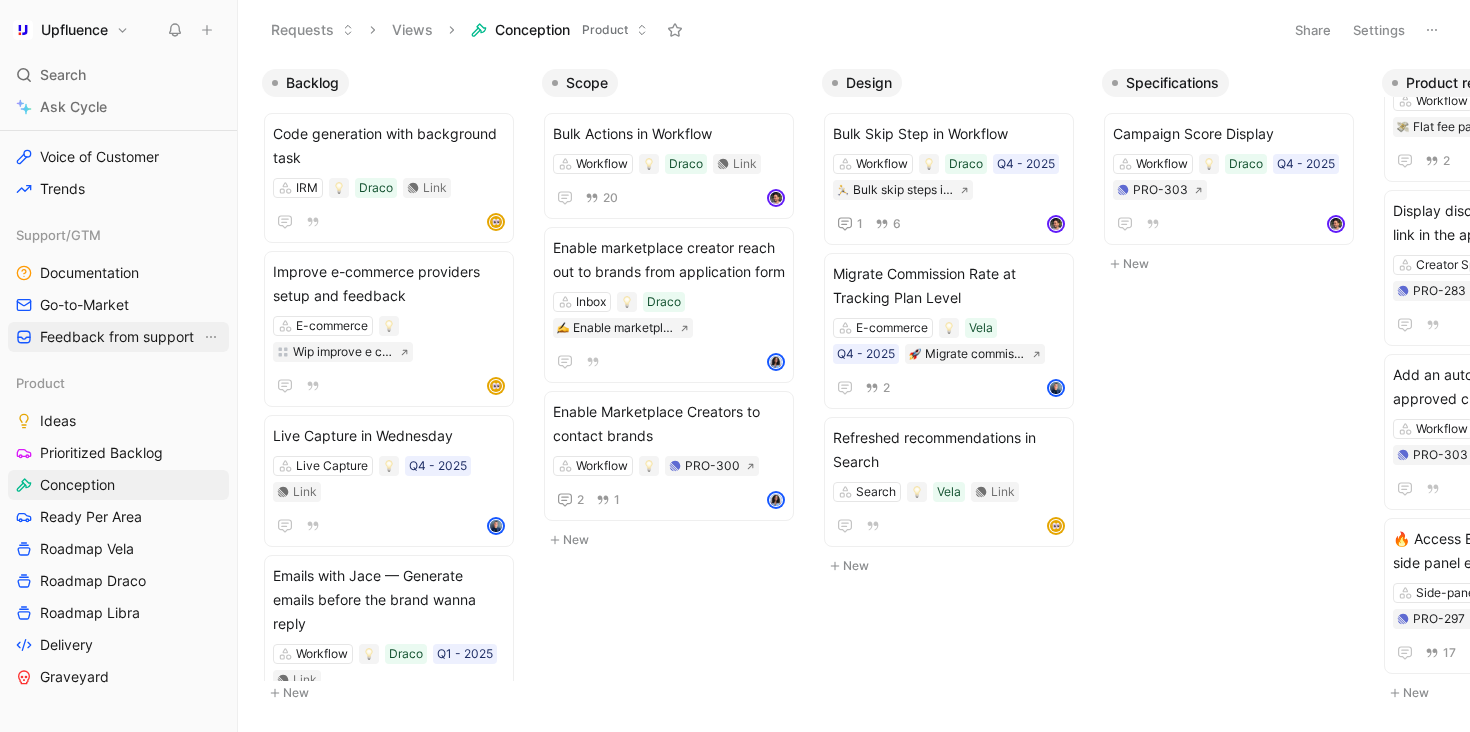 scroll, scrollTop: 613, scrollLeft: 0, axis: vertical 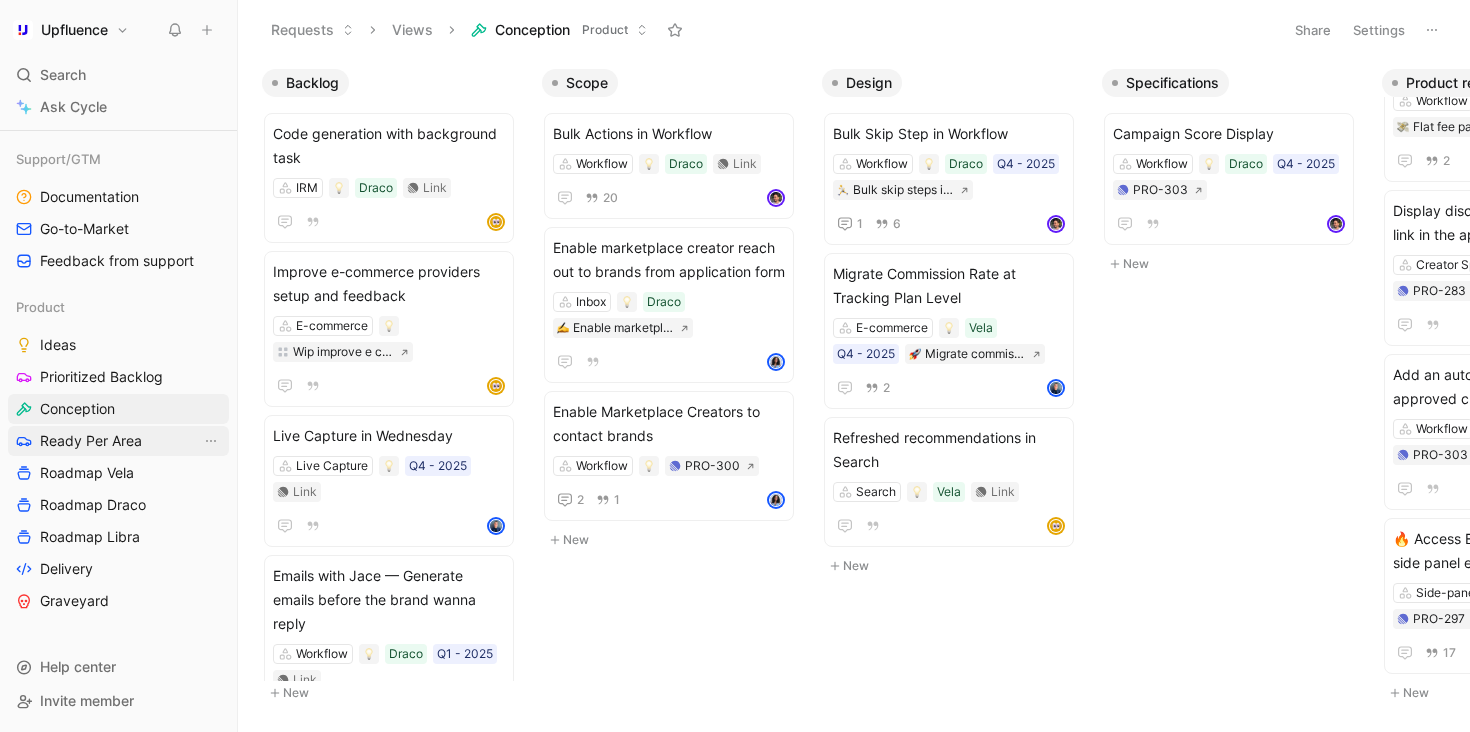 click on "Ready Per Area" at bounding box center (91, 441) 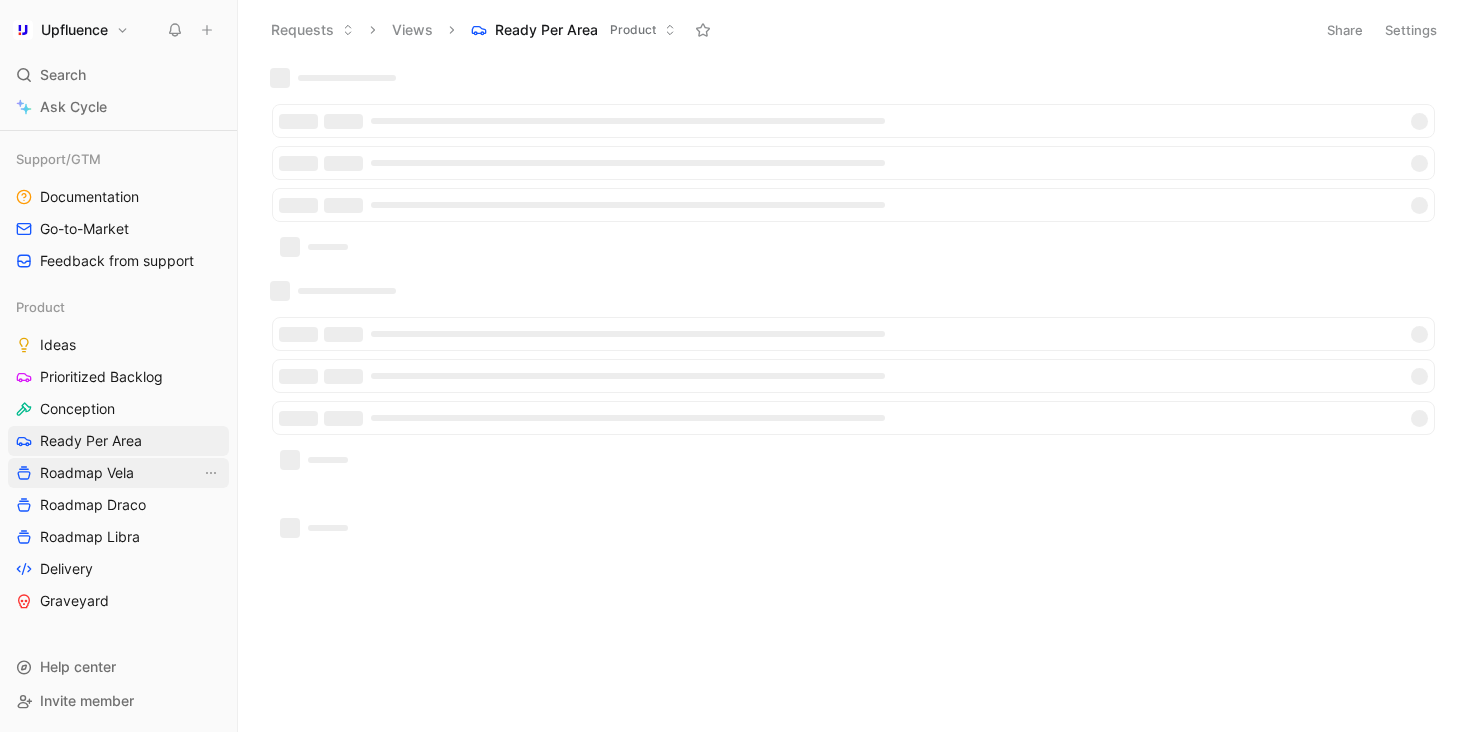 click on "Roadmap Vela" at bounding box center (87, 473) 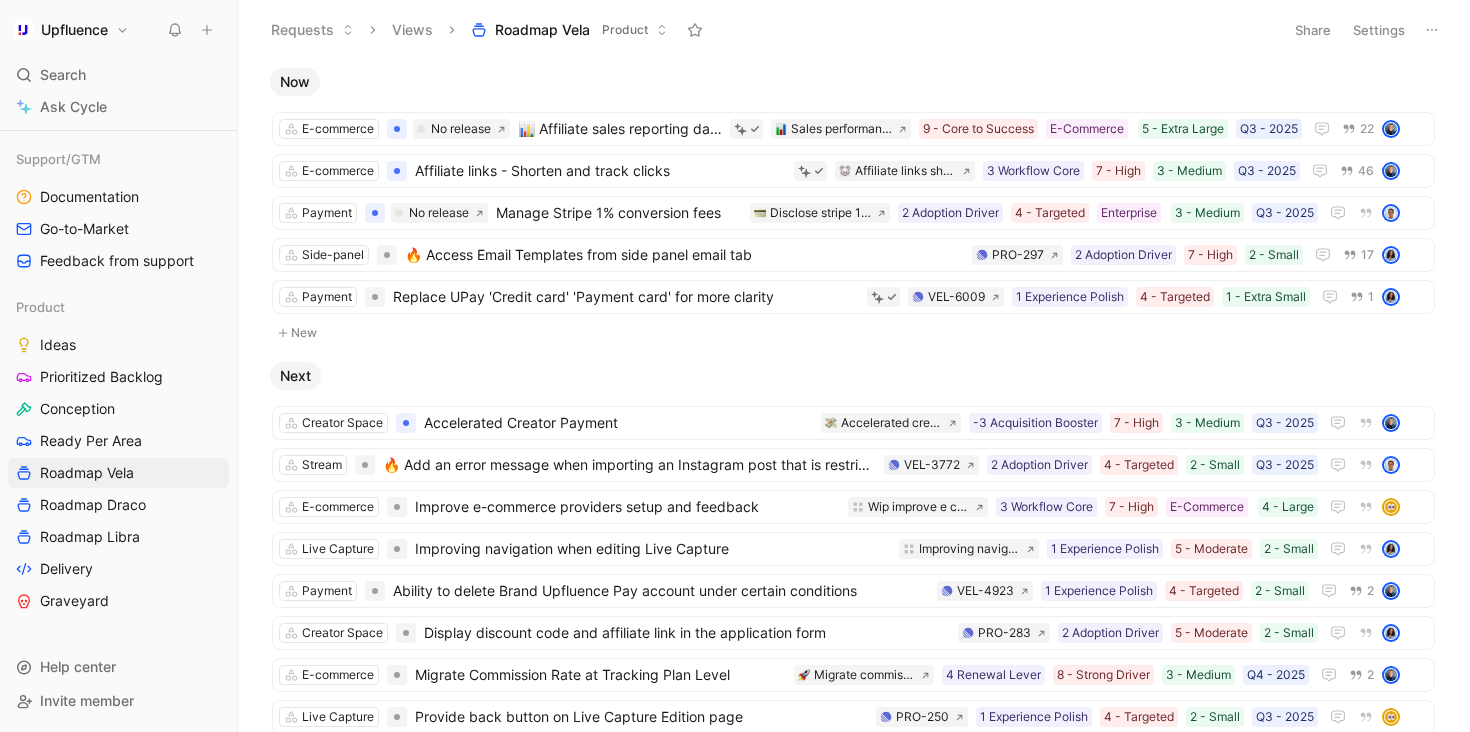 click on "Product Ideas Prioritized Backlog Conception Ready Per Area Roadmap Vela Roadmap Draco Roadmap Libra Delivery Graveyard" at bounding box center (118, 454) 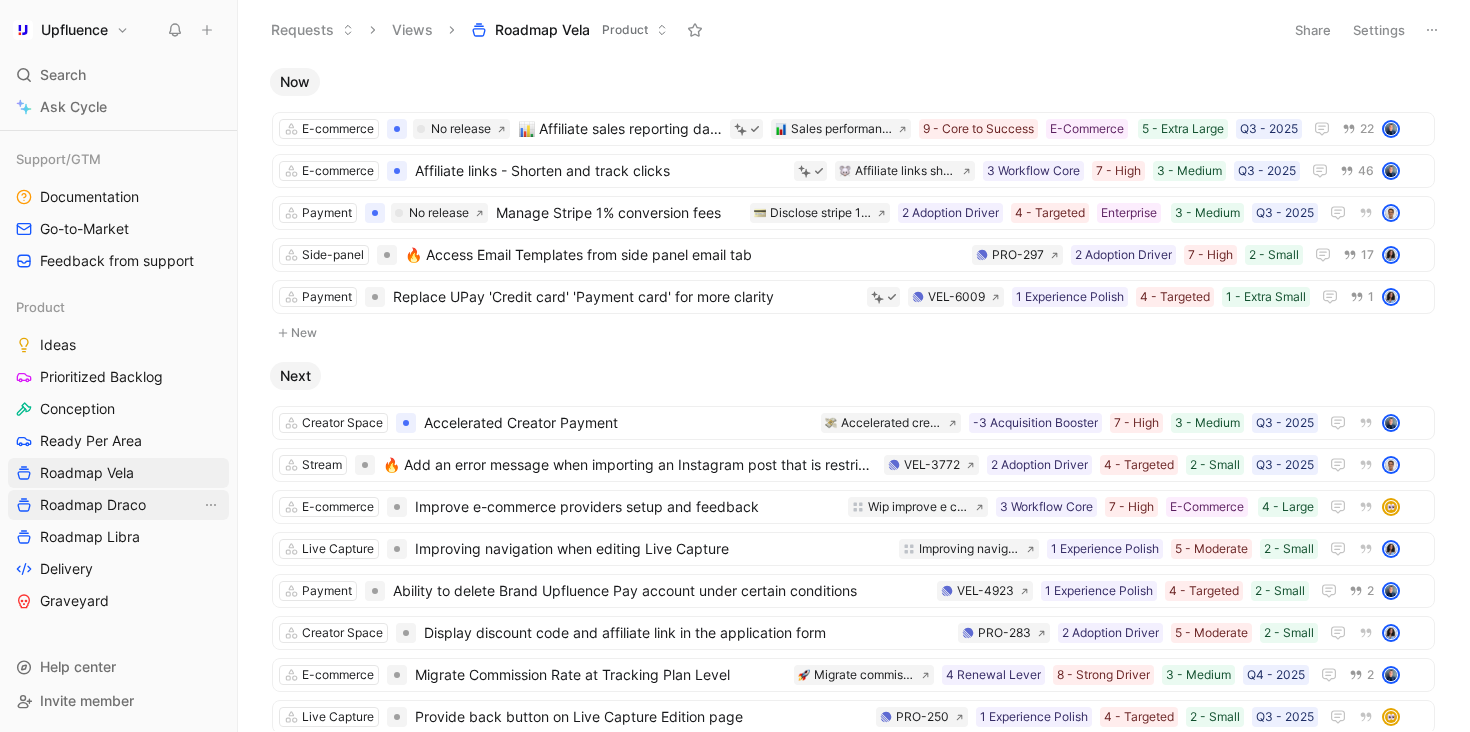 click on "Roadmap Draco" at bounding box center (118, 505) 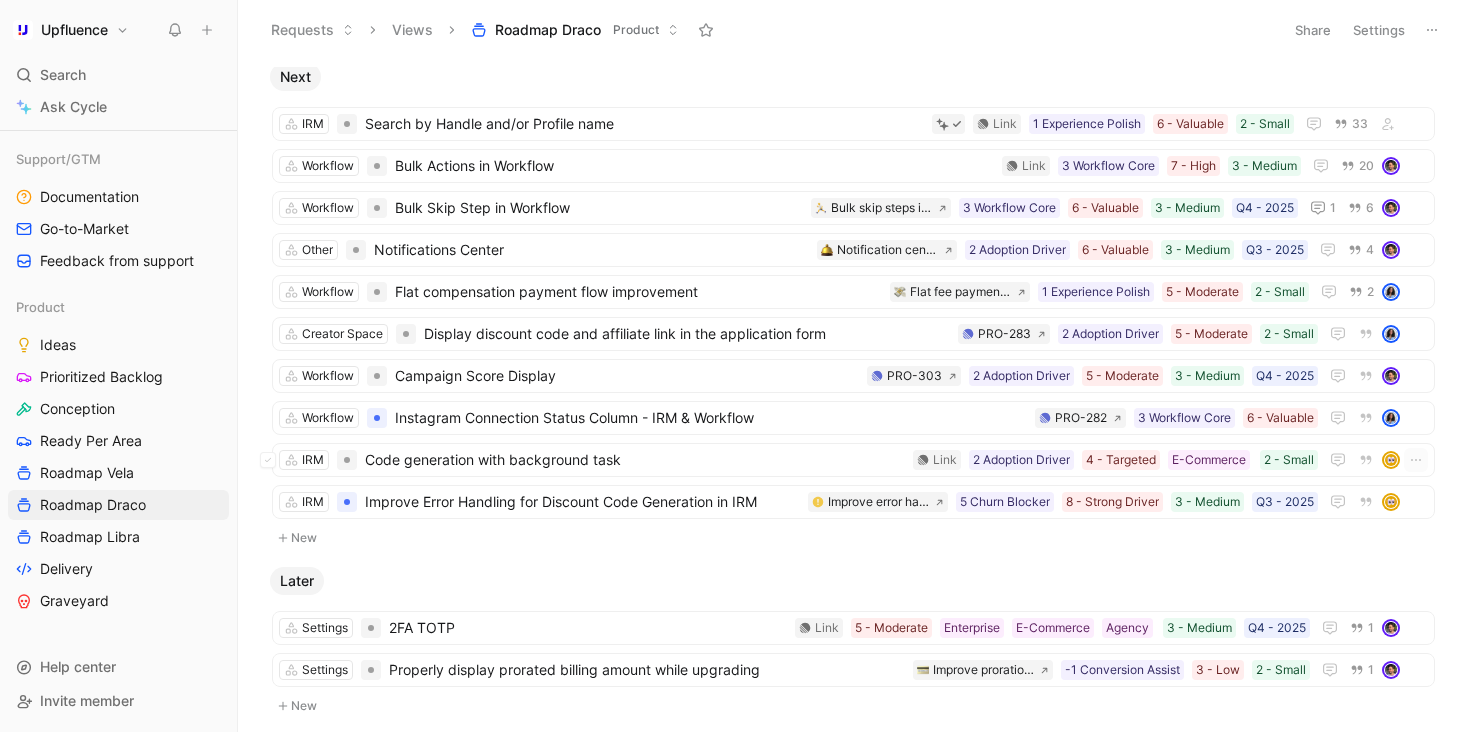 scroll, scrollTop: 385, scrollLeft: 0, axis: vertical 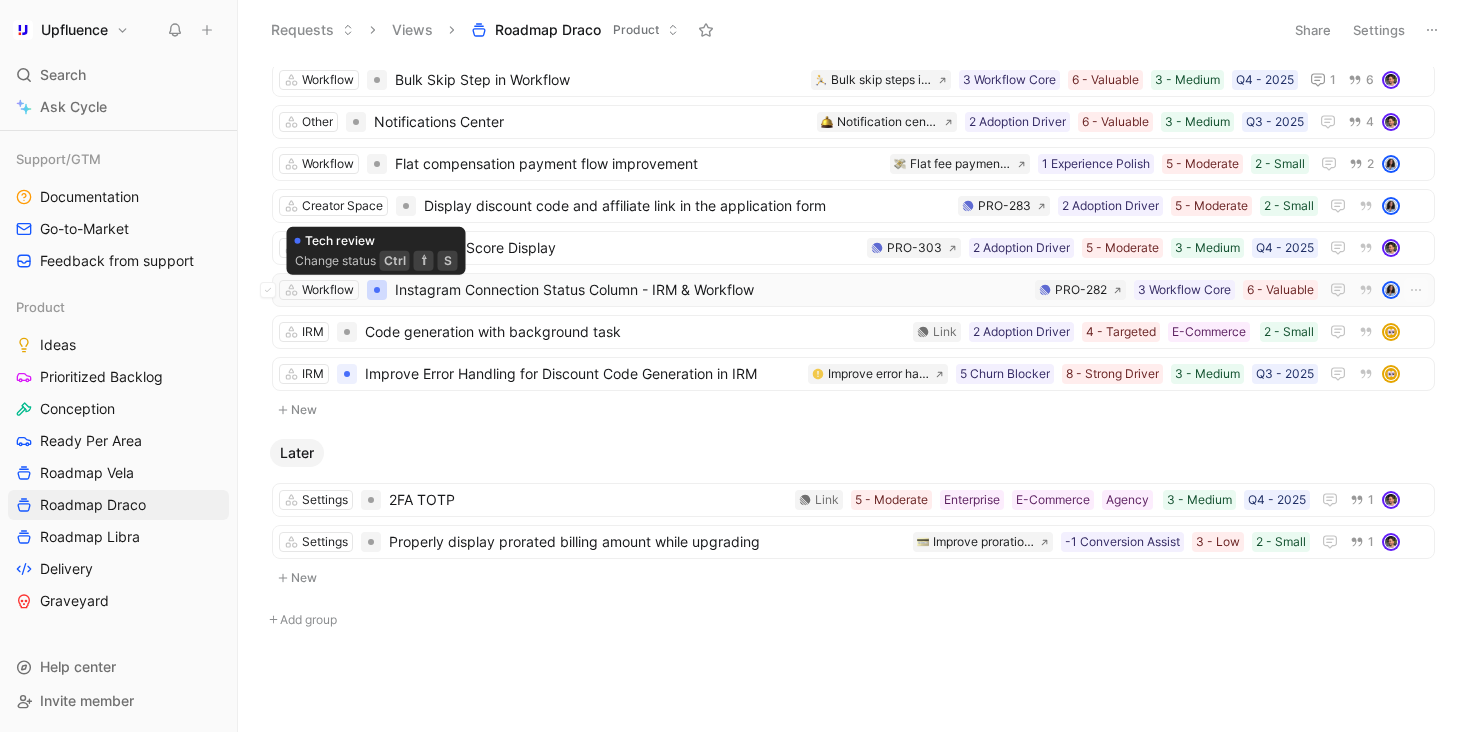 click at bounding box center [377, 290] 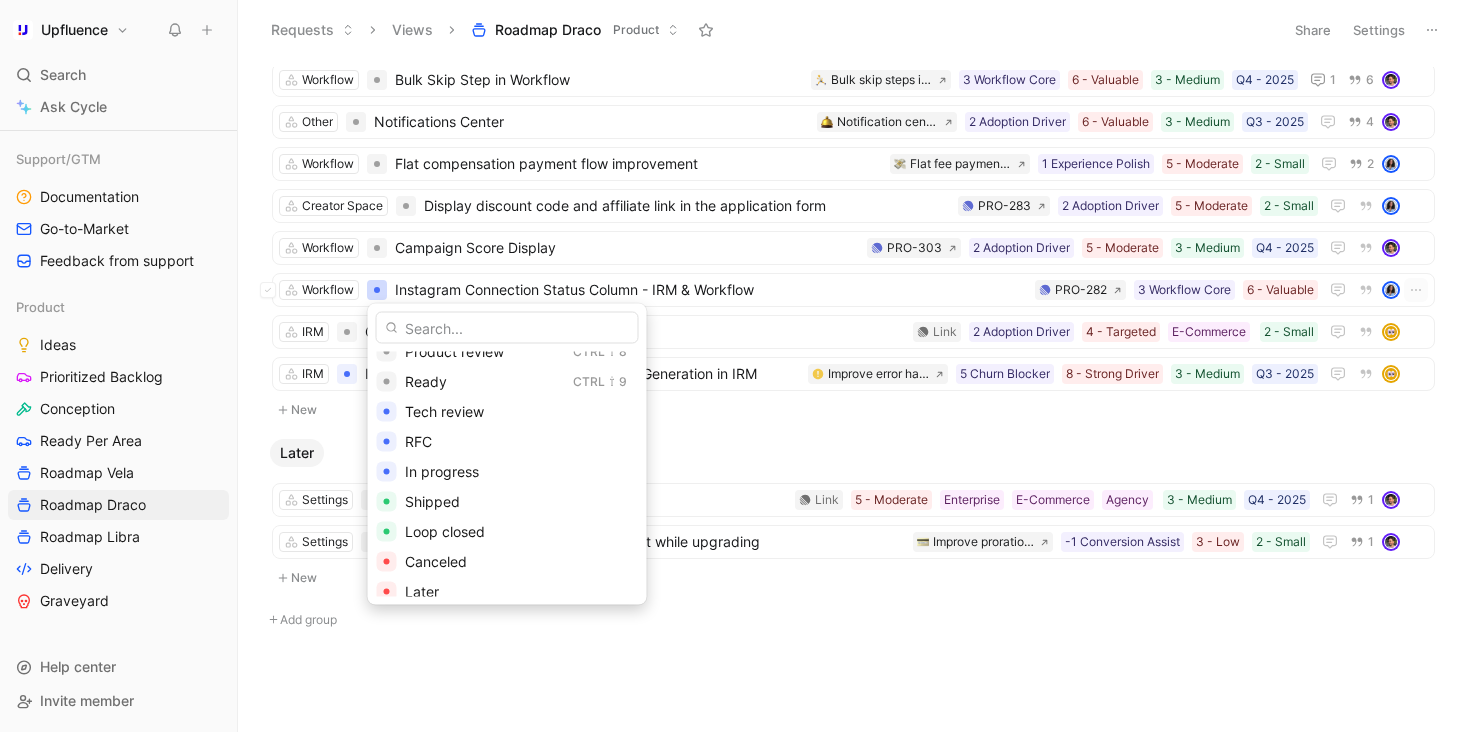 scroll, scrollTop: 235, scrollLeft: 0, axis: vertical 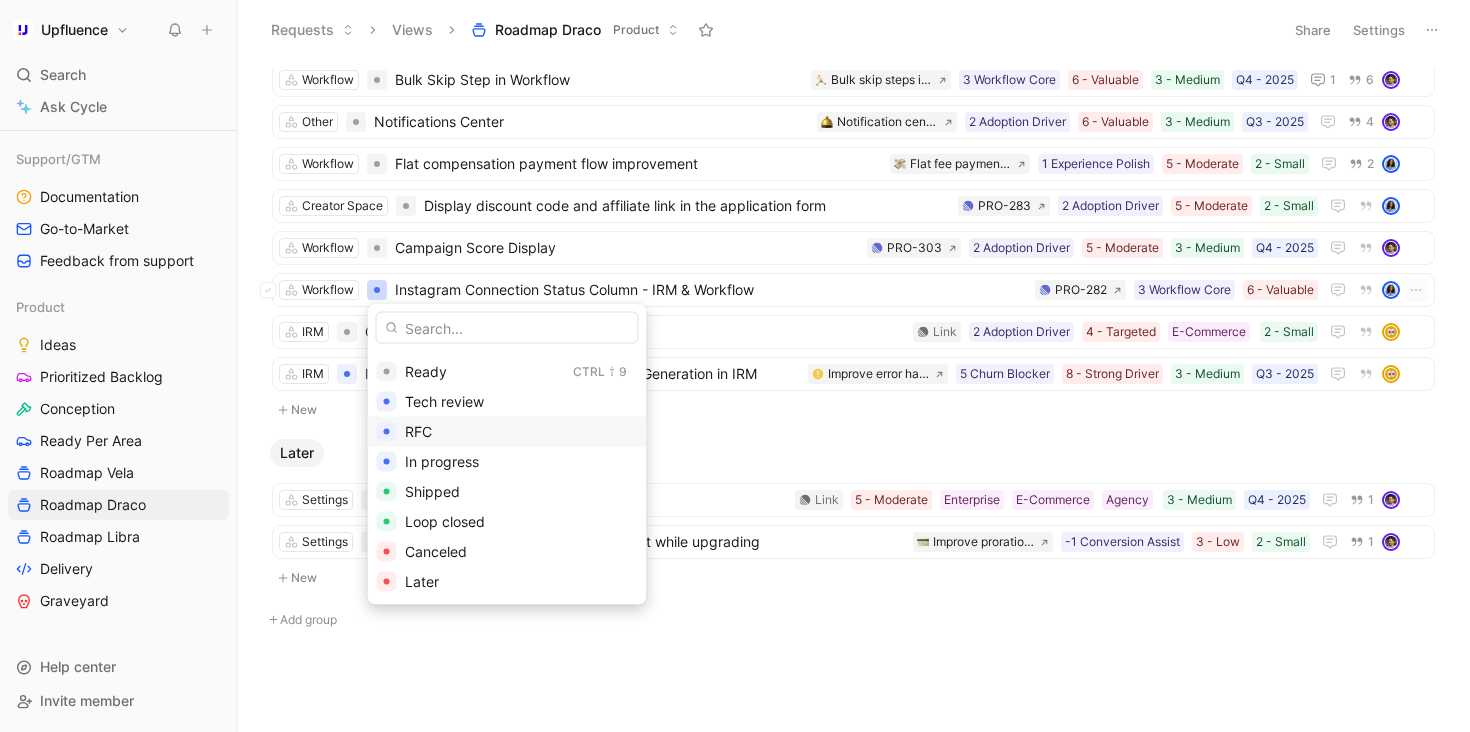 click on "RFC" at bounding box center [521, 432] 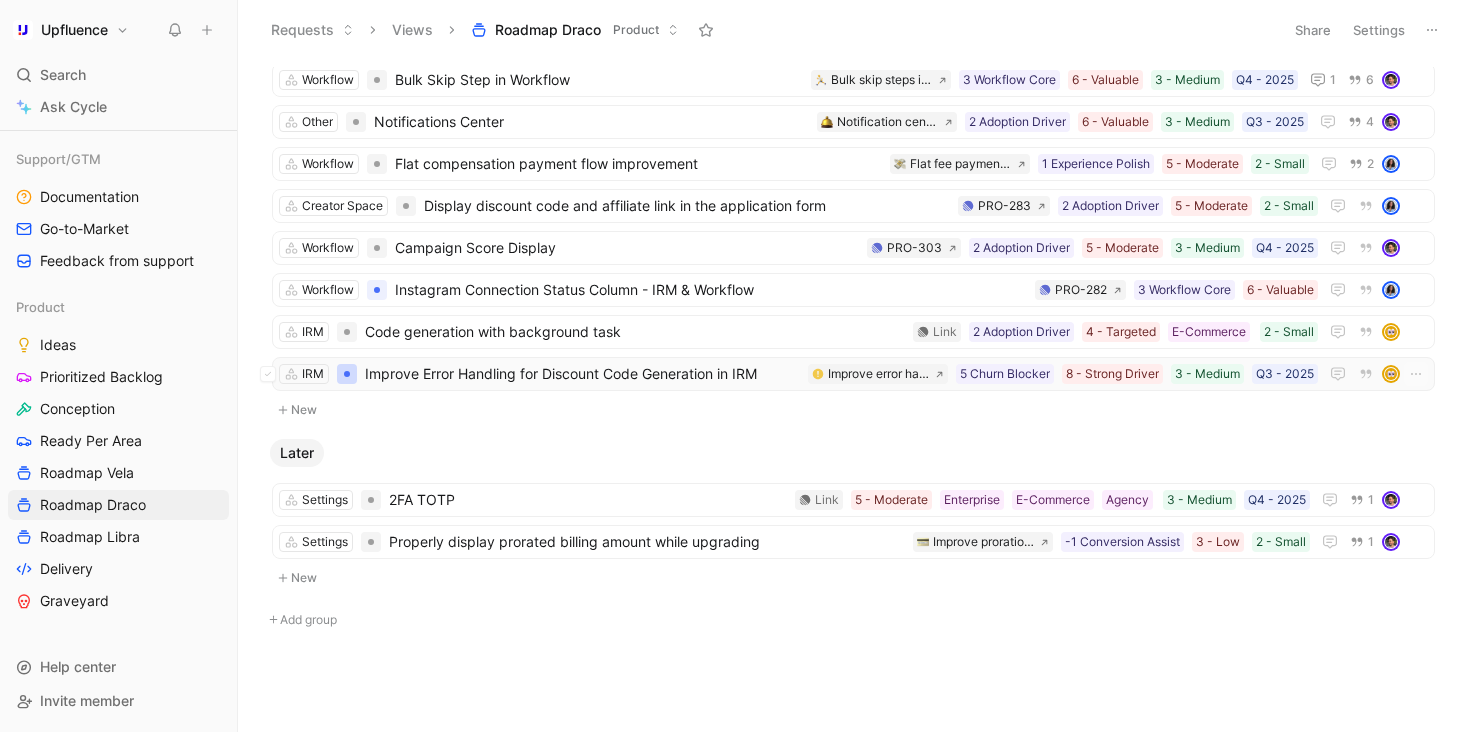 click at bounding box center [347, 374] 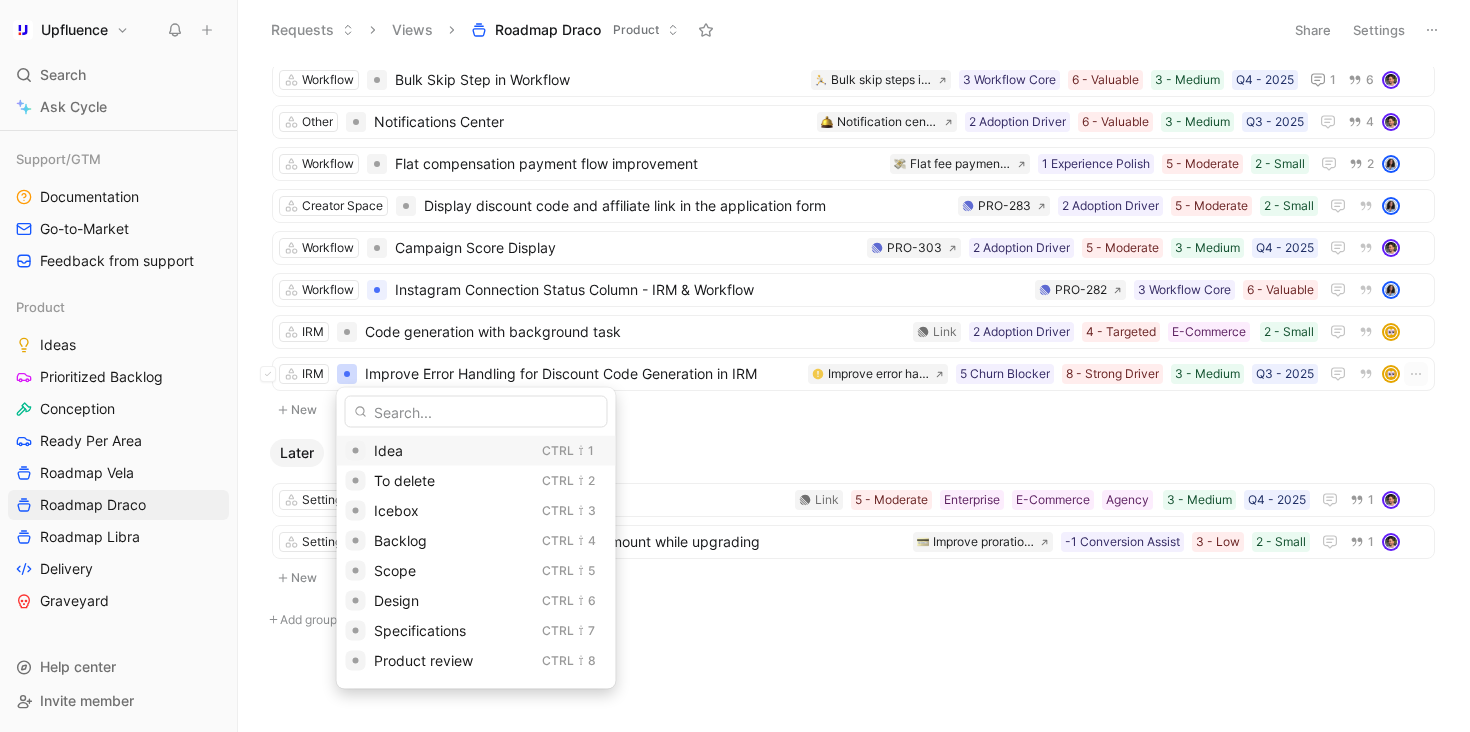 scroll, scrollTop: 235, scrollLeft: 0, axis: vertical 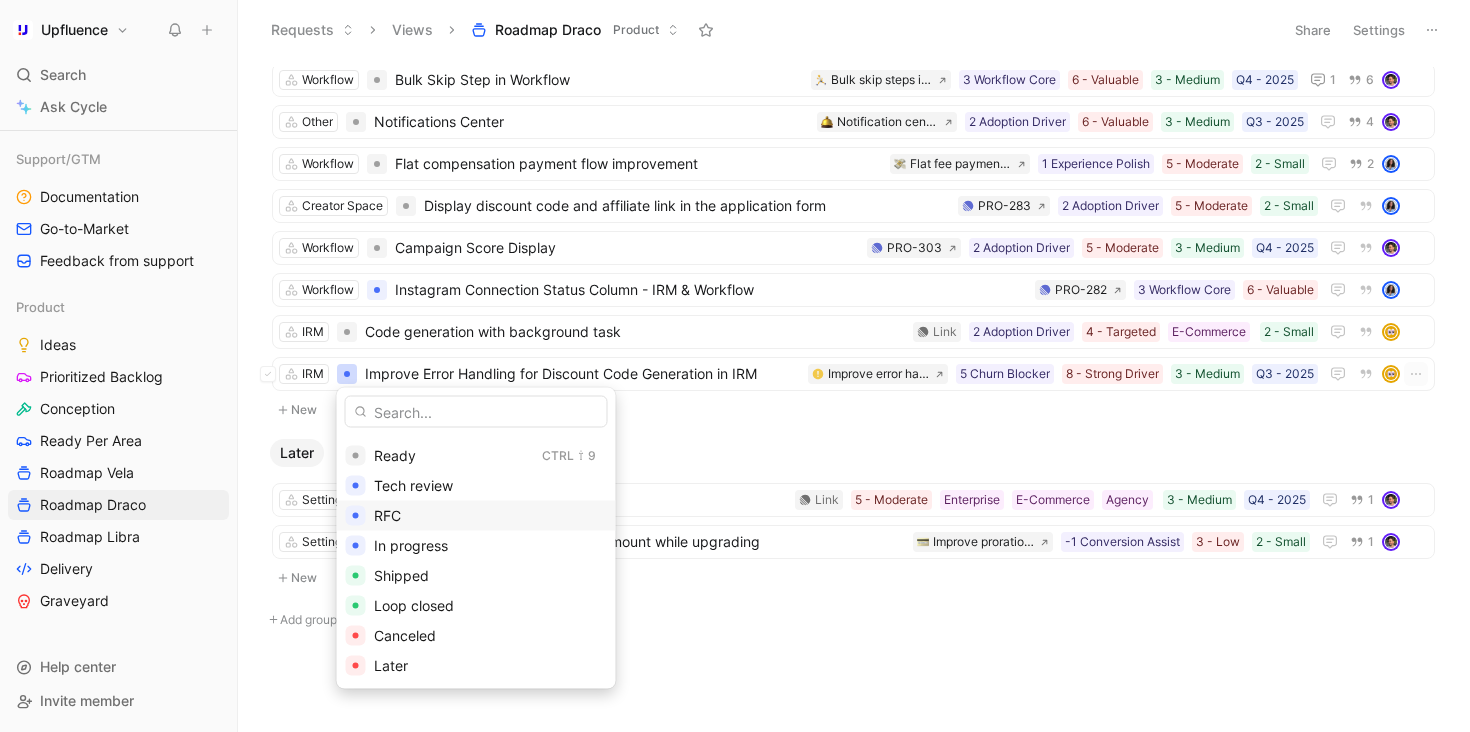 click on "RFC" at bounding box center (490, 516) 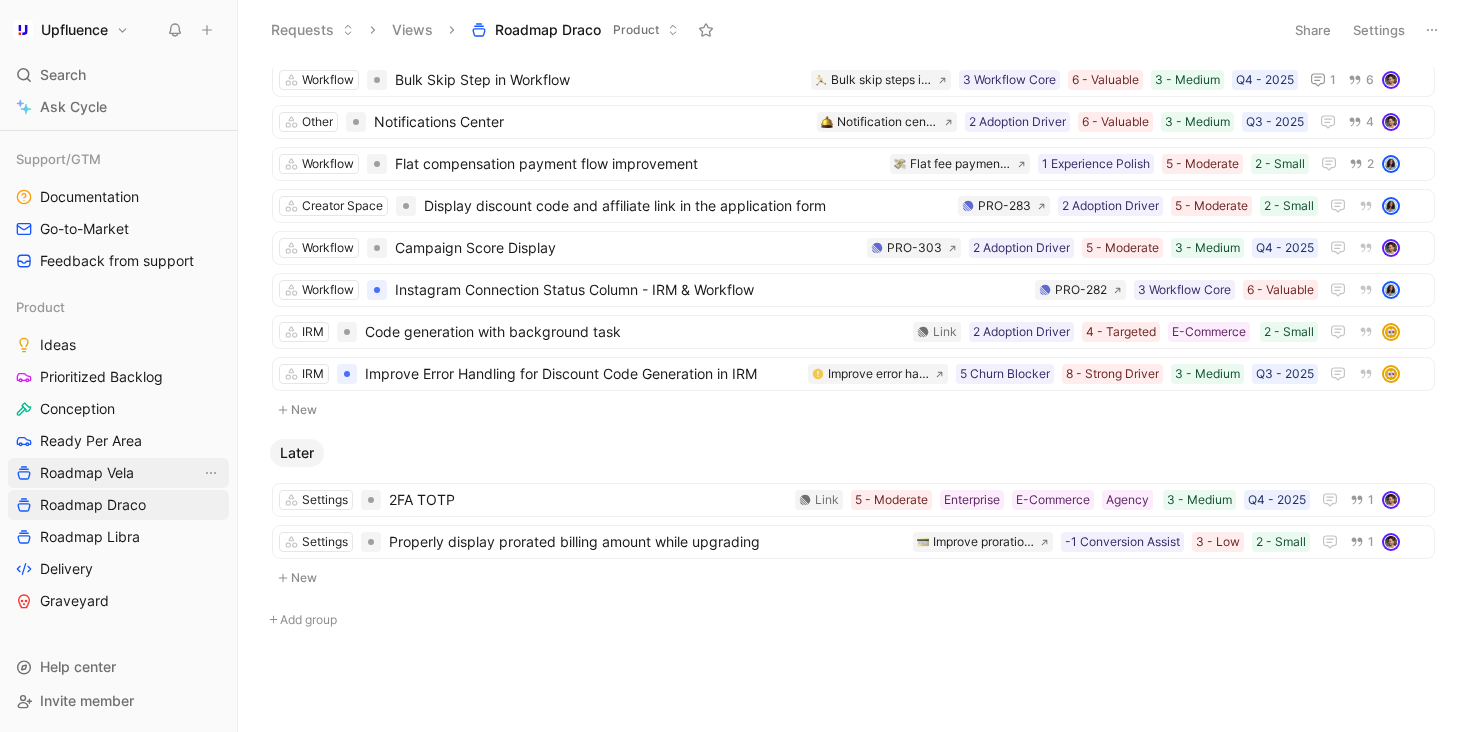 click on "Roadmap Vela" at bounding box center [118, 473] 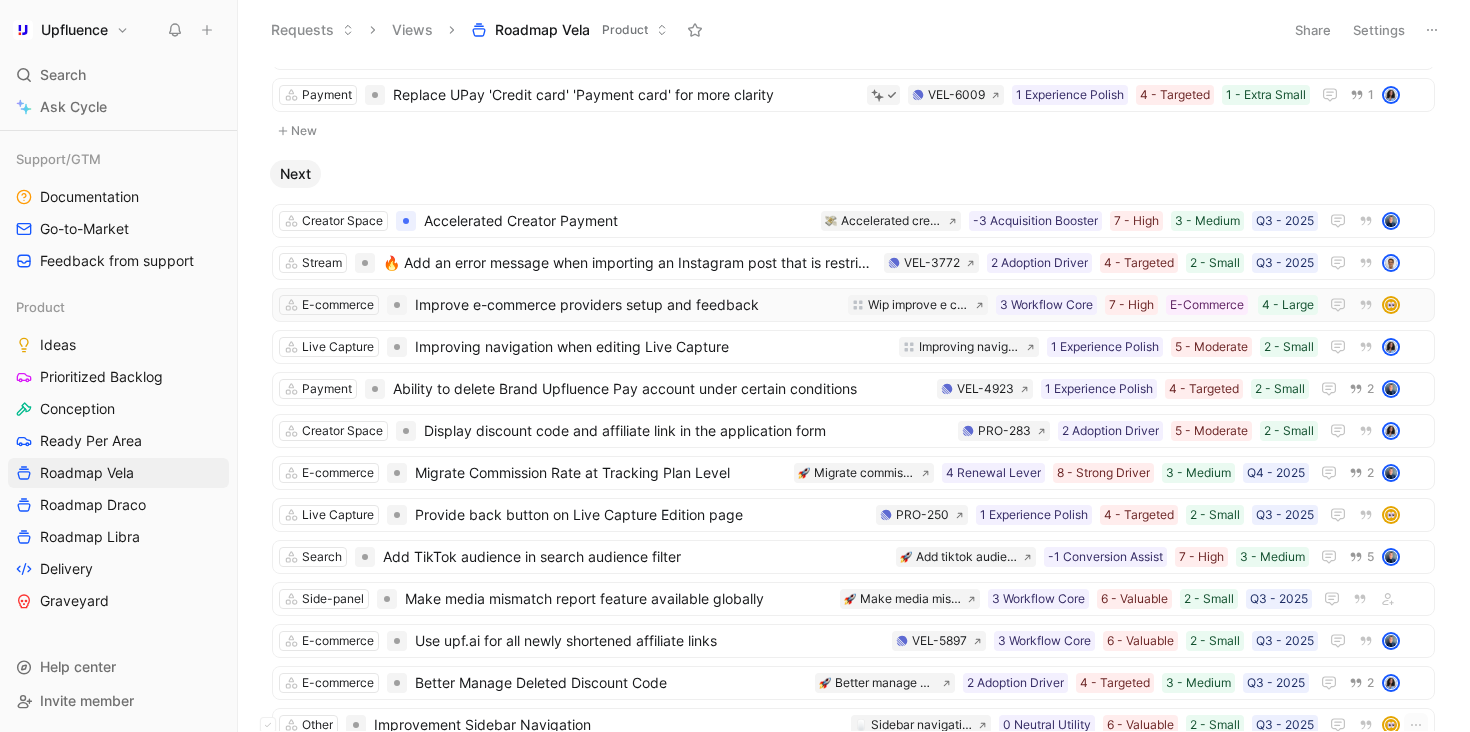 scroll, scrollTop: 0, scrollLeft: 0, axis: both 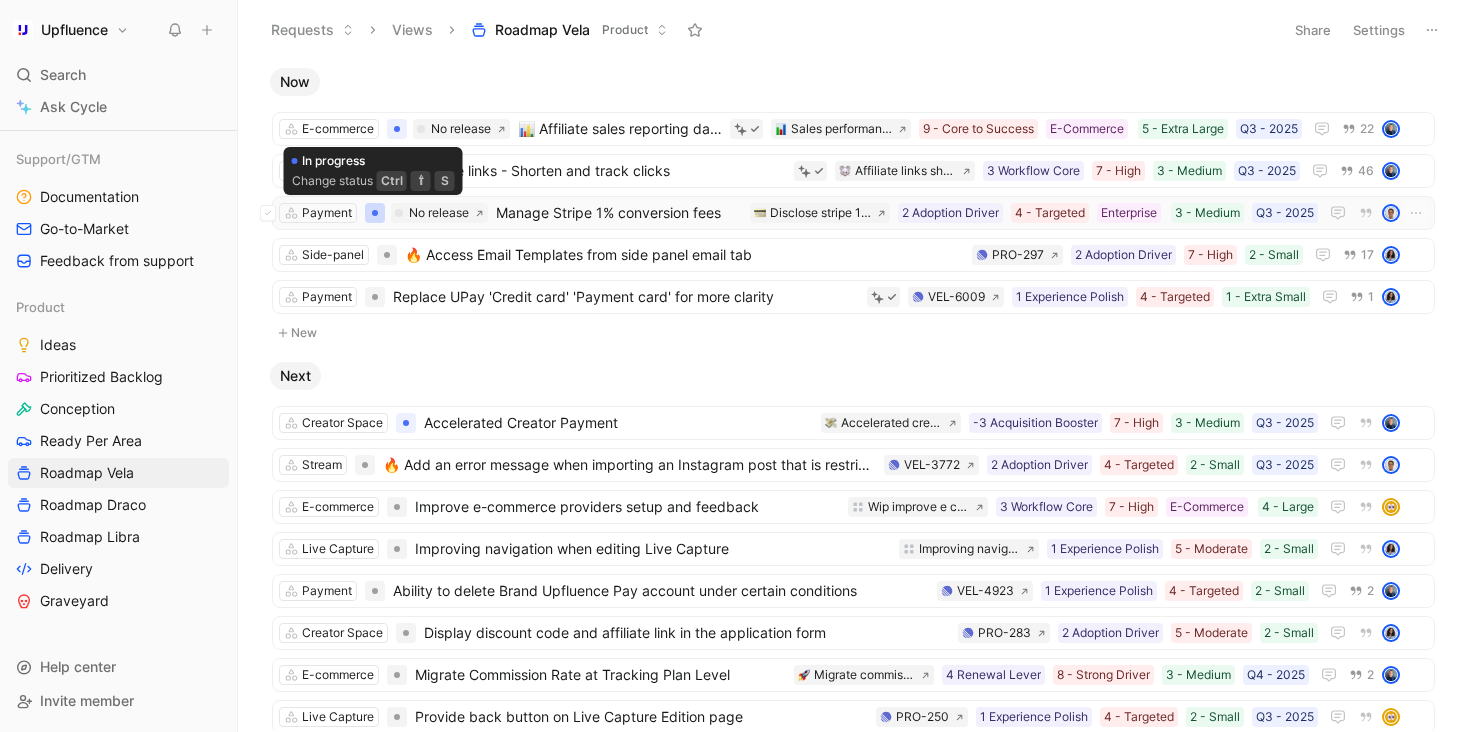 click at bounding box center [375, 213] 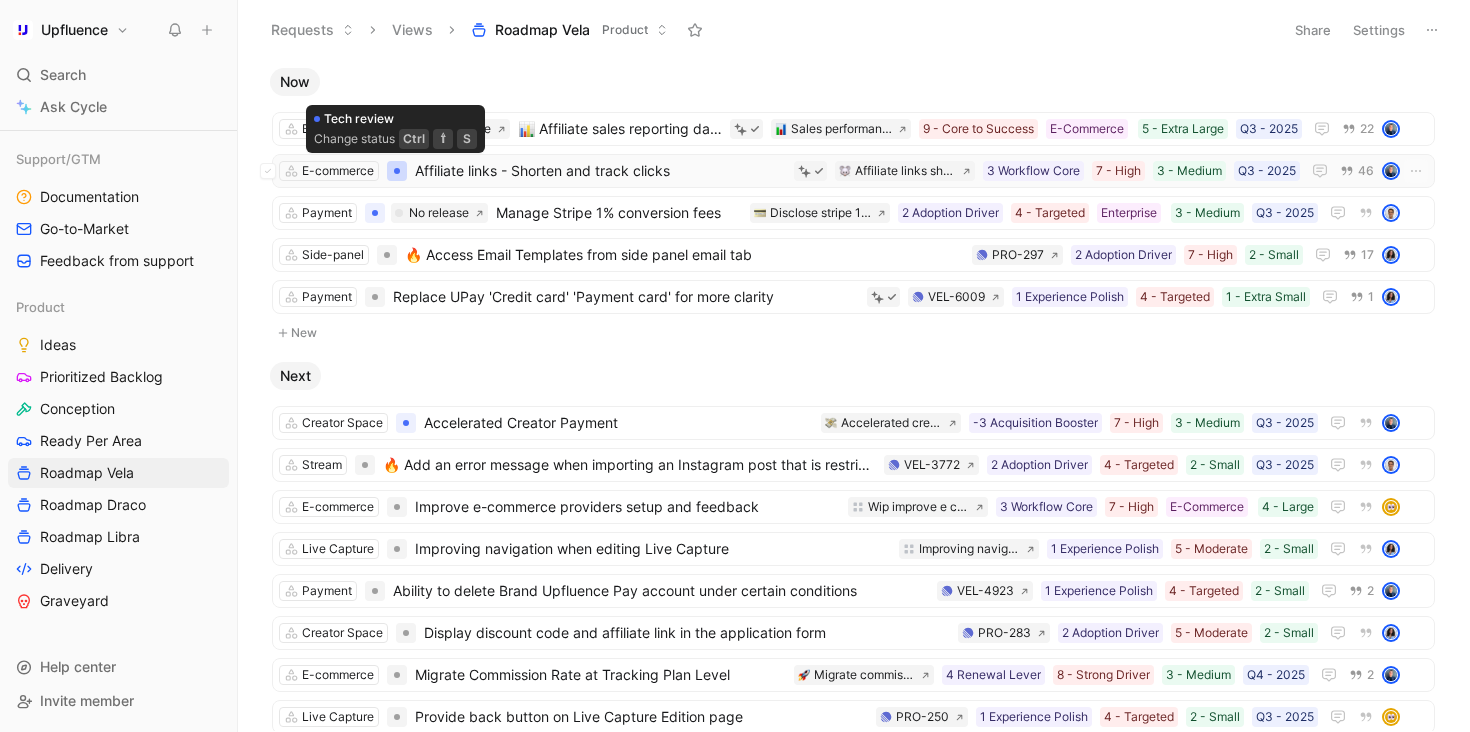 click at bounding box center (397, 171) 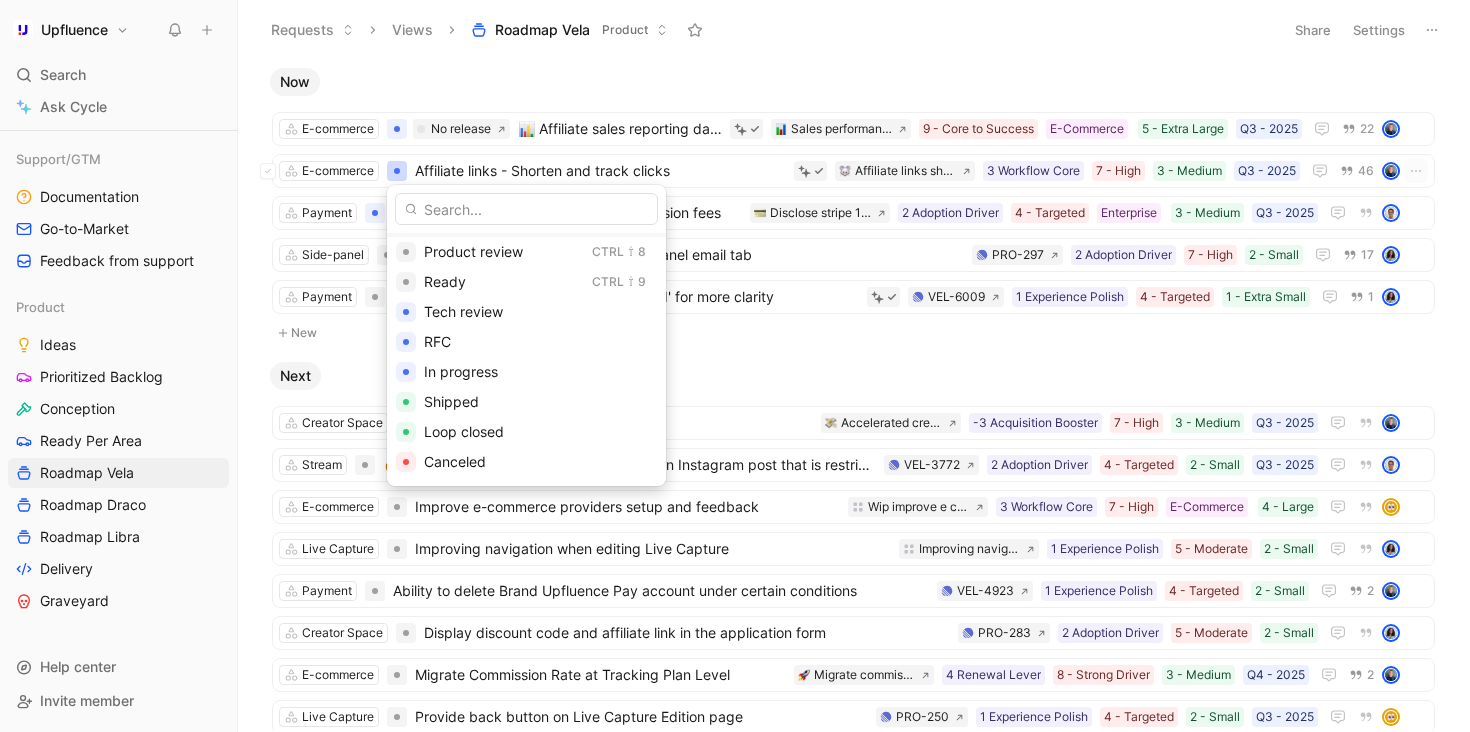 scroll, scrollTop: 235, scrollLeft: 0, axis: vertical 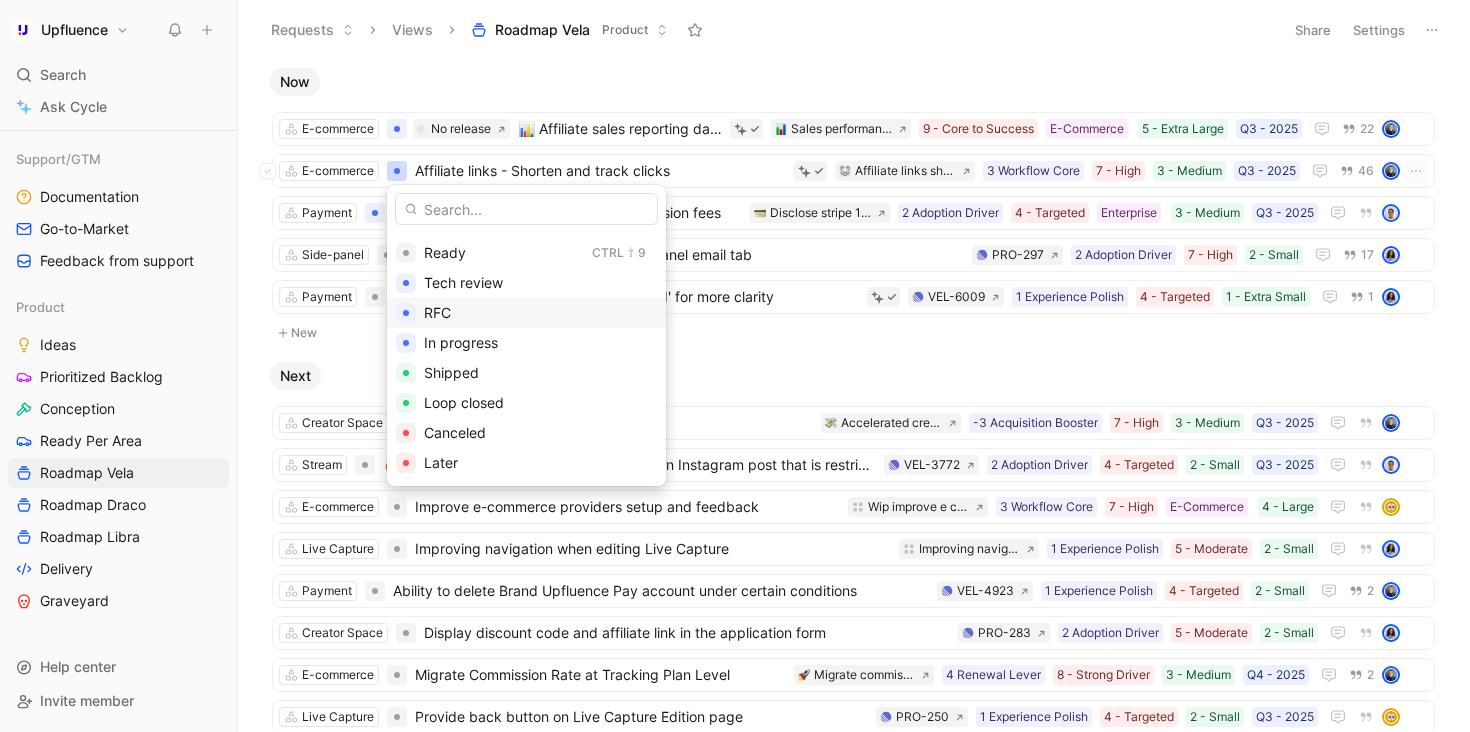 click on "RFC" at bounding box center [540, 313] 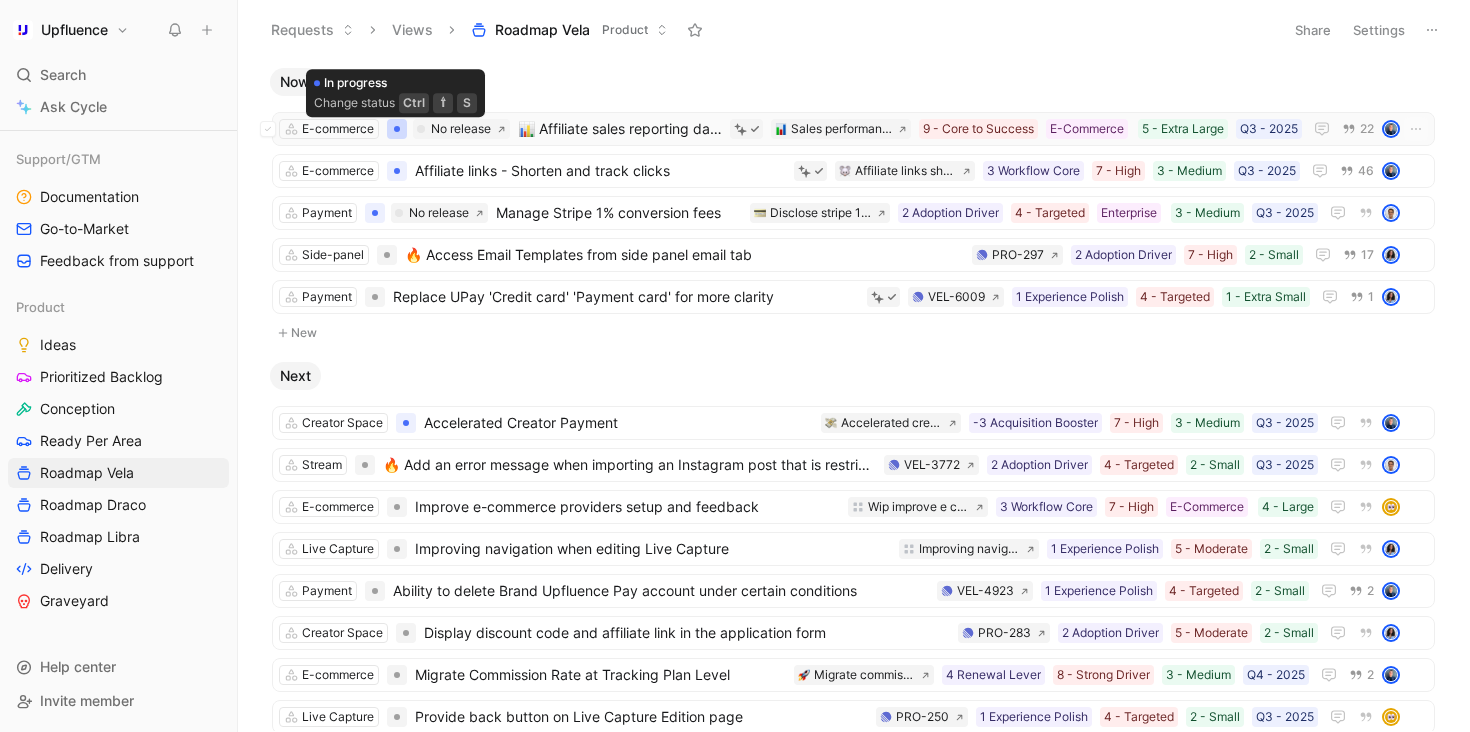 click at bounding box center [397, 129] 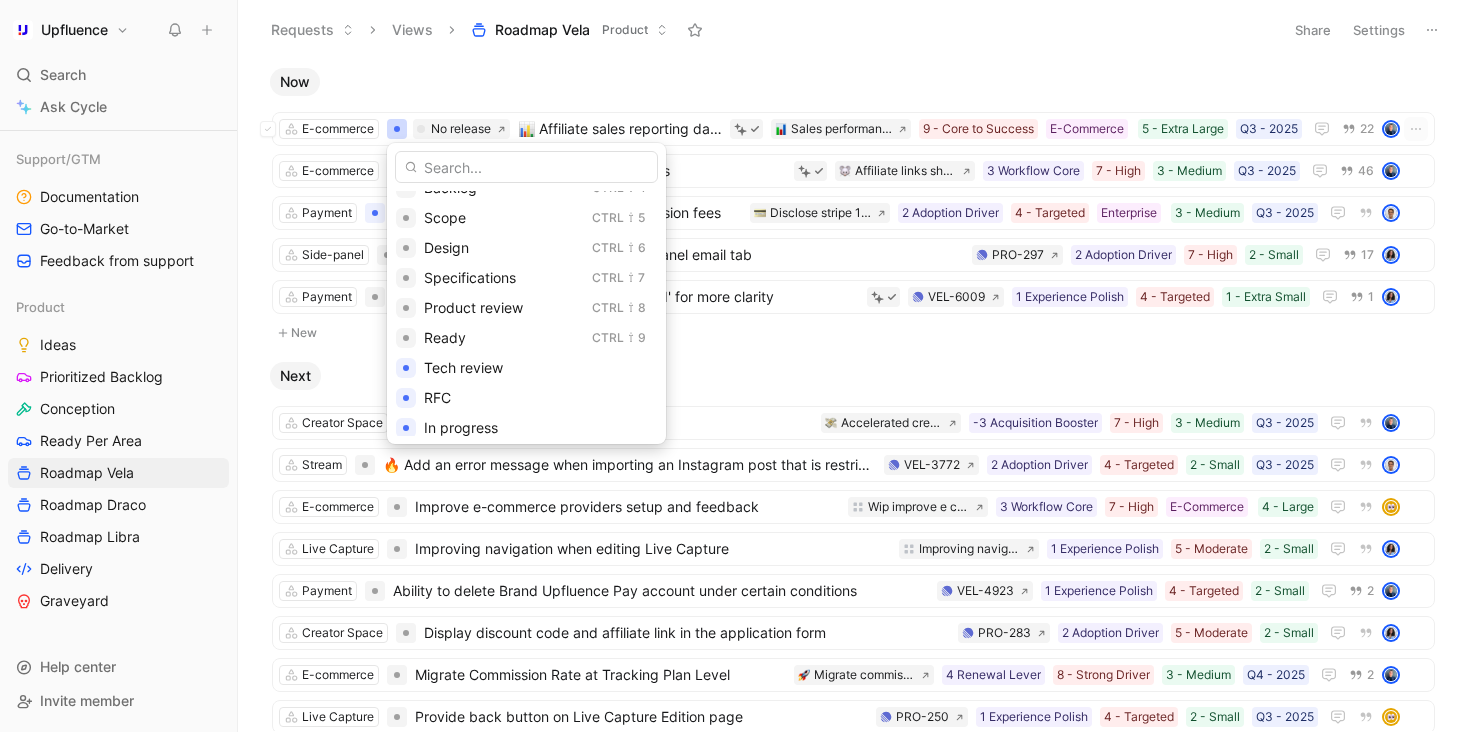 scroll, scrollTop: 235, scrollLeft: 0, axis: vertical 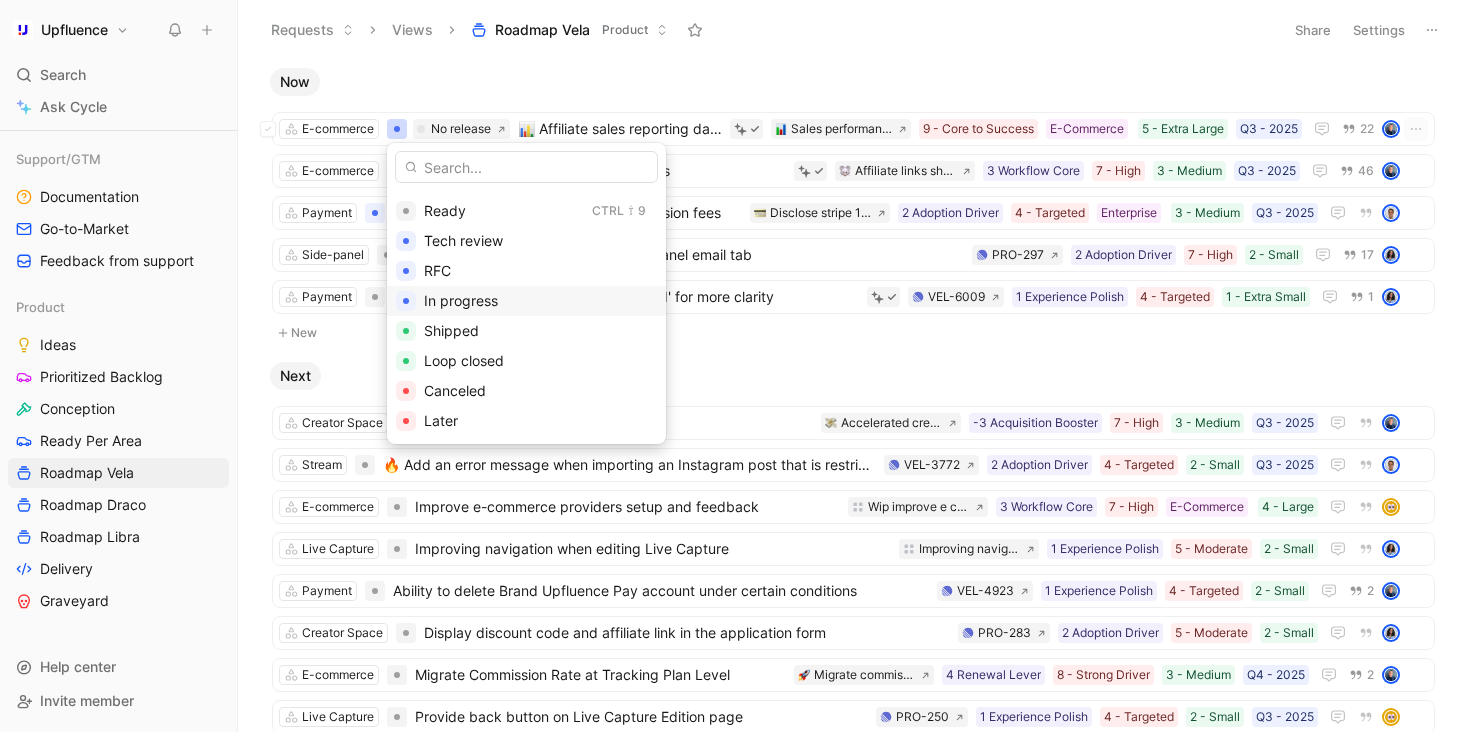 click on "In progress" at bounding box center (461, 300) 